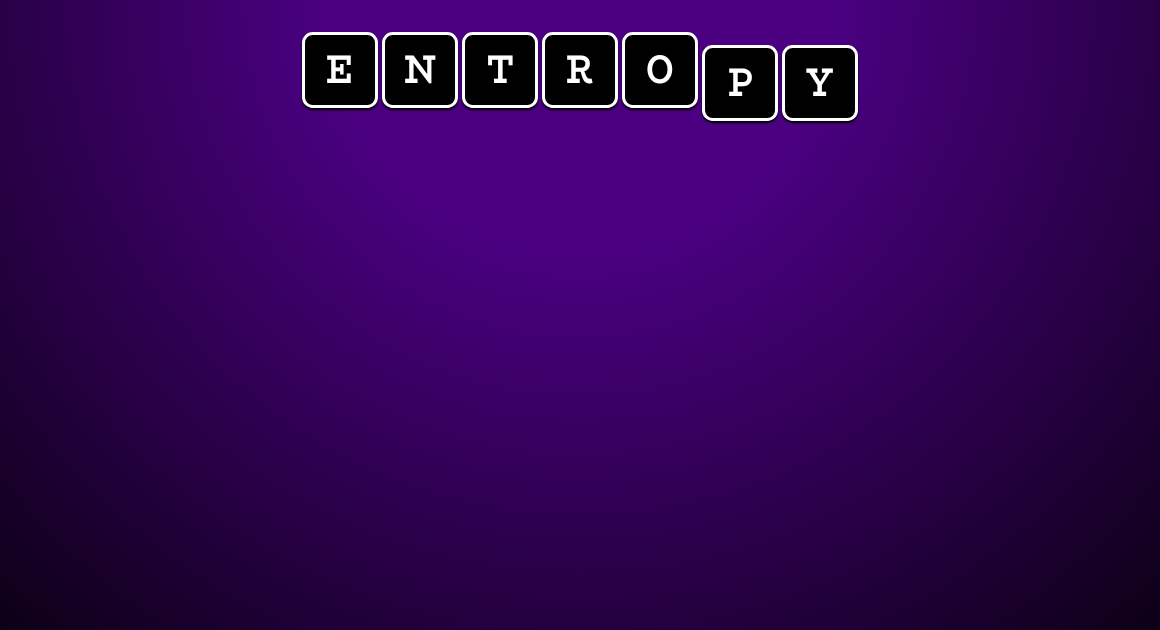scroll, scrollTop: 0, scrollLeft: 0, axis: both 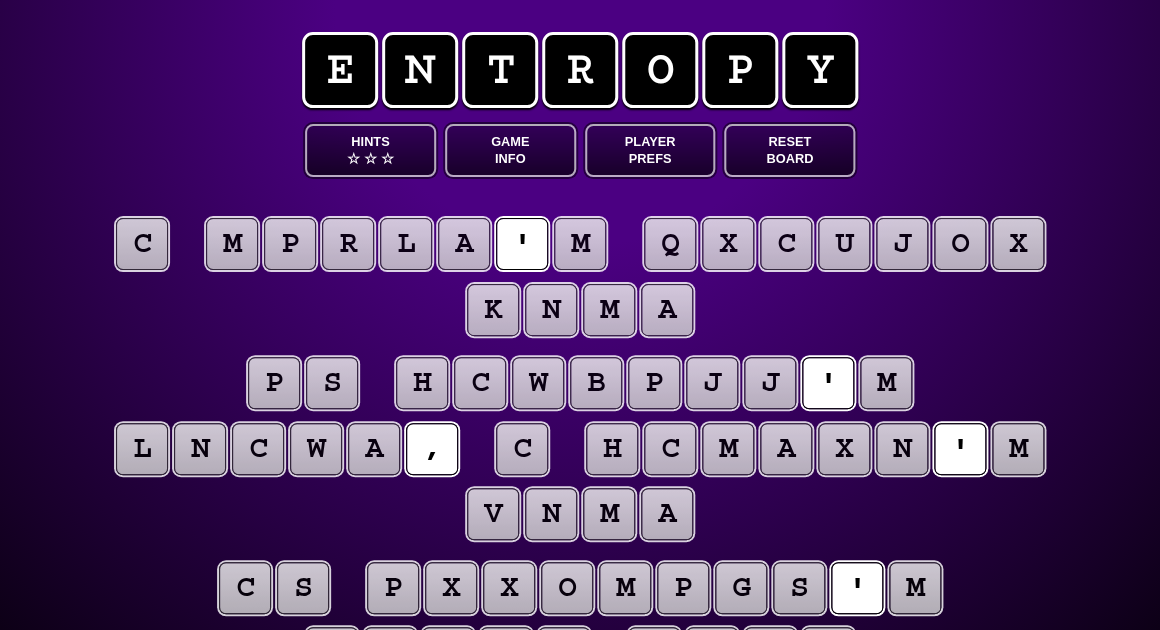 click on "c" at bounding box center [142, 244] 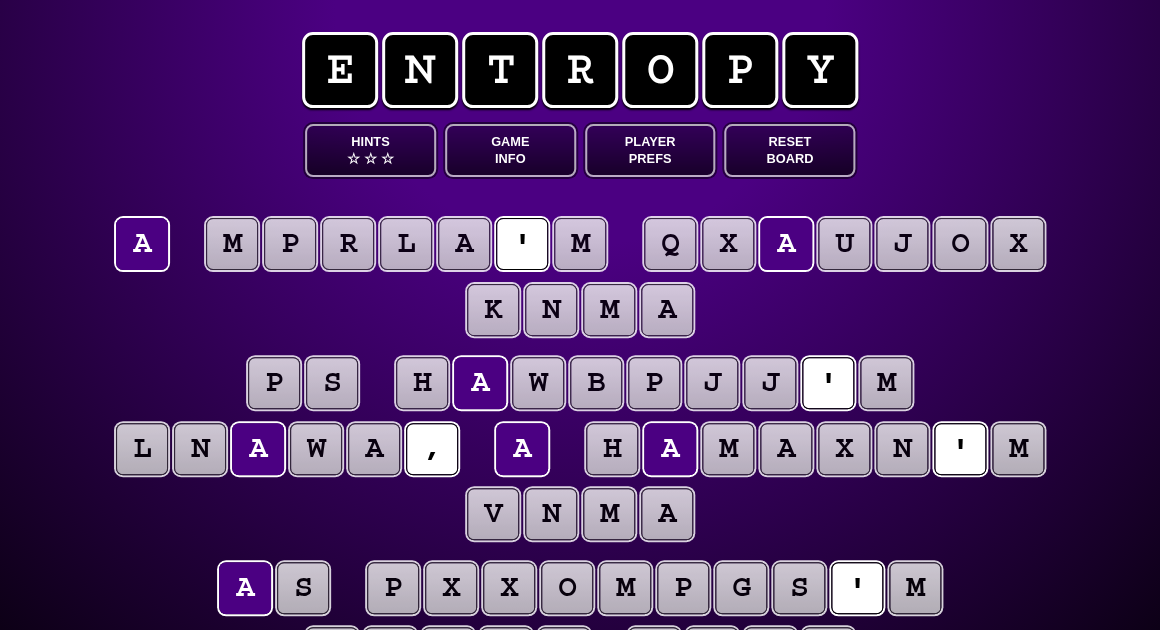 click on "m" at bounding box center (580, 244) 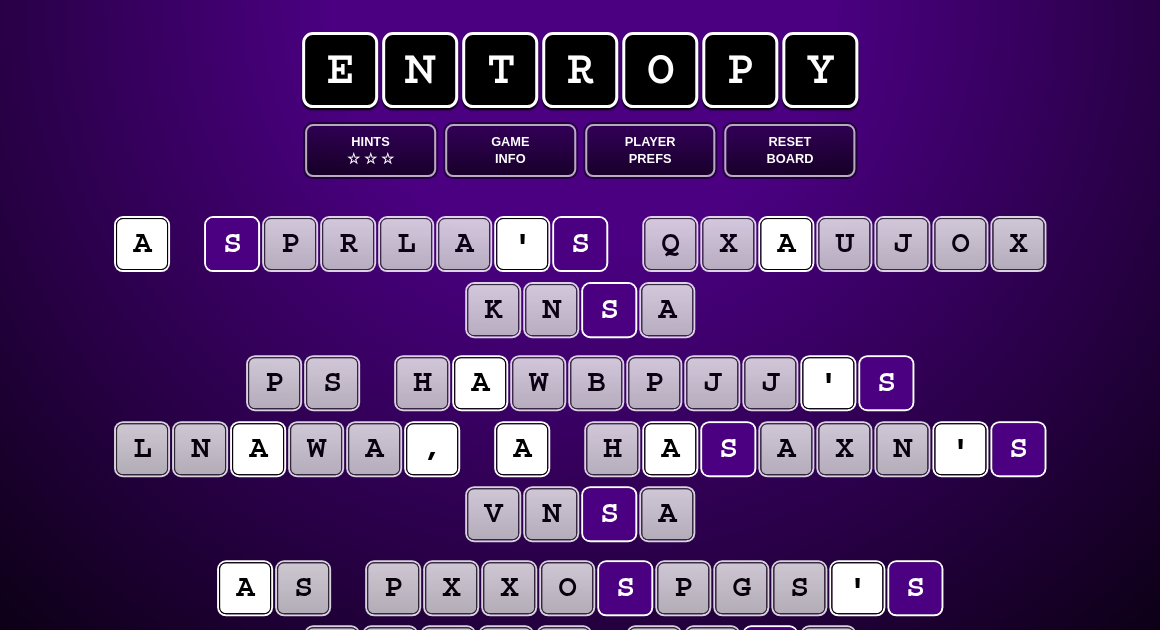 scroll, scrollTop: 0, scrollLeft: 0, axis: both 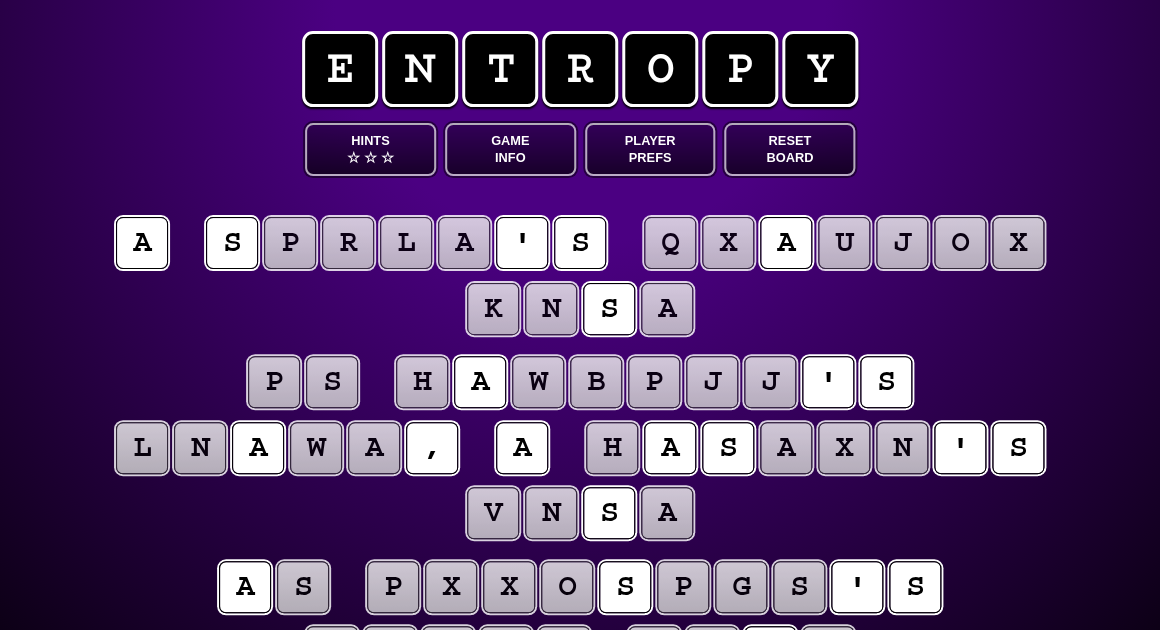 click on "a s p r l a ' s q x a u j o x k n s a" at bounding box center (580, 277) 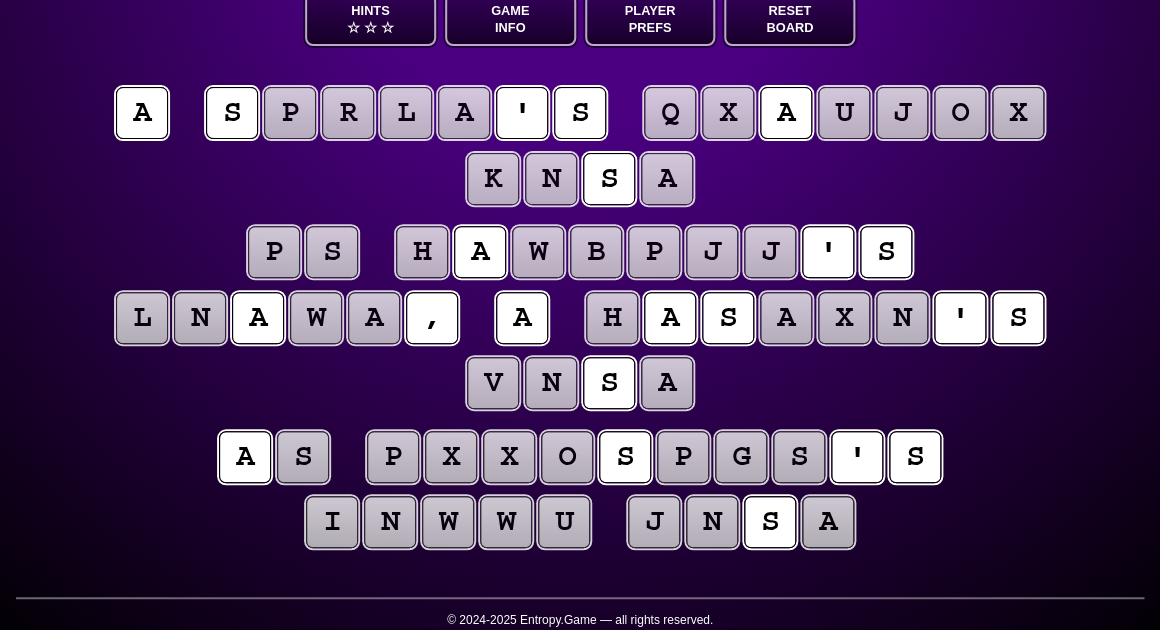 scroll, scrollTop: 131, scrollLeft: 0, axis: vertical 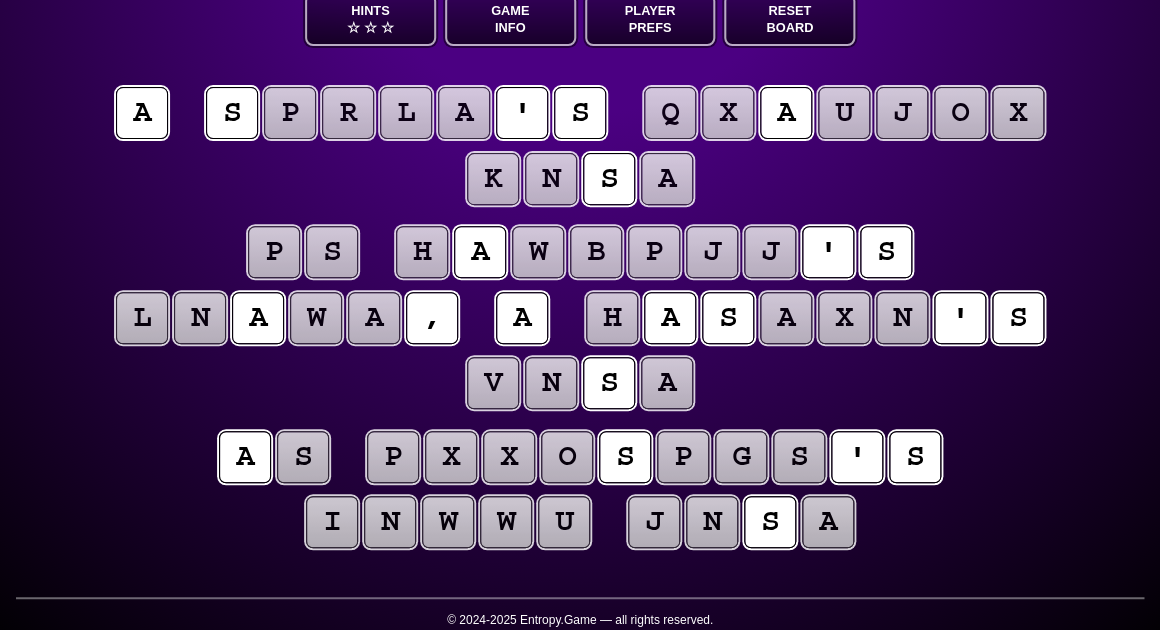 click on "p s h a w b p j j ' s l n a w a , a h a s a x n ' s v n s a" at bounding box center [580, 319] 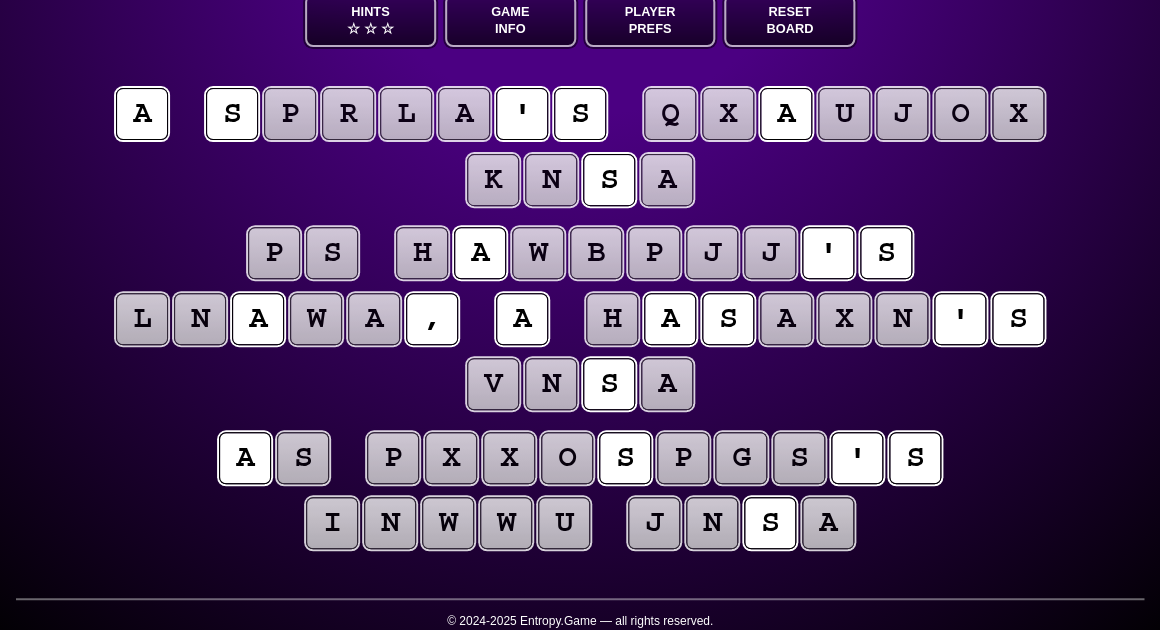 click on "s" at bounding box center (799, 458) 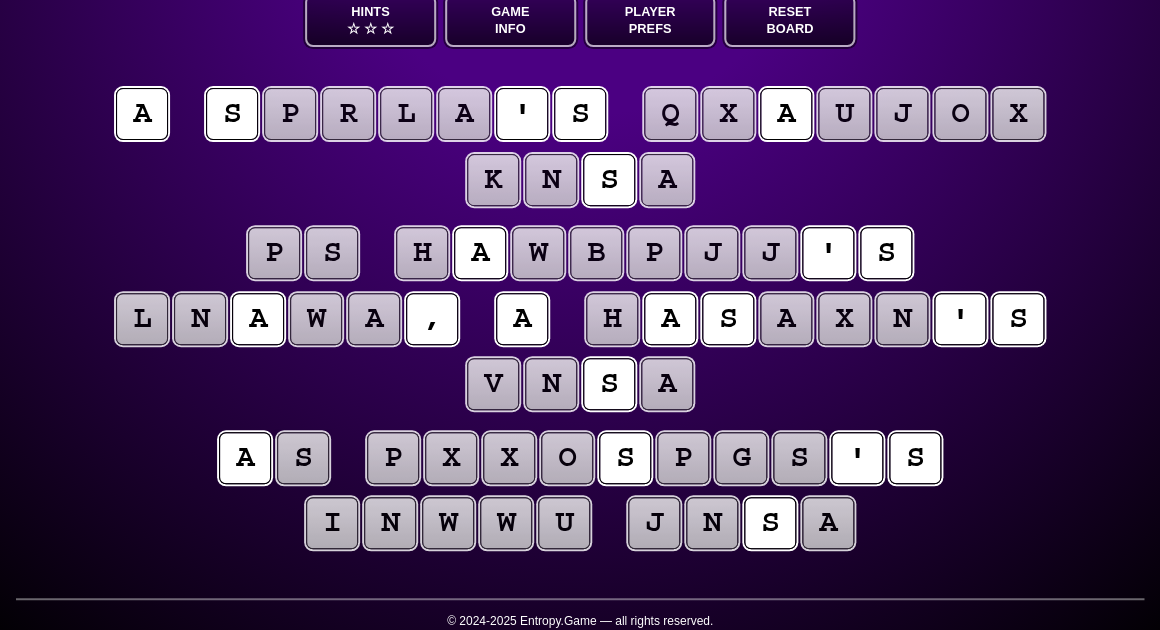 click on "s" at bounding box center [799, 458] 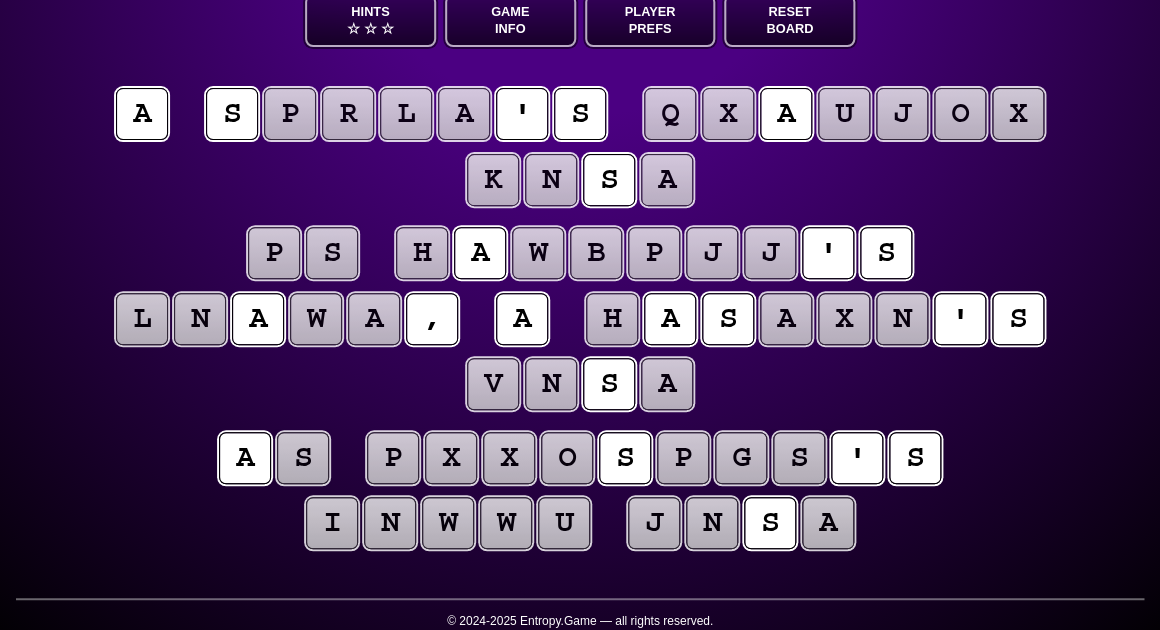 click on "p s h a w b p j j ' s l n a w a , a h a s a x n ' s v n s a" at bounding box center [580, 320] 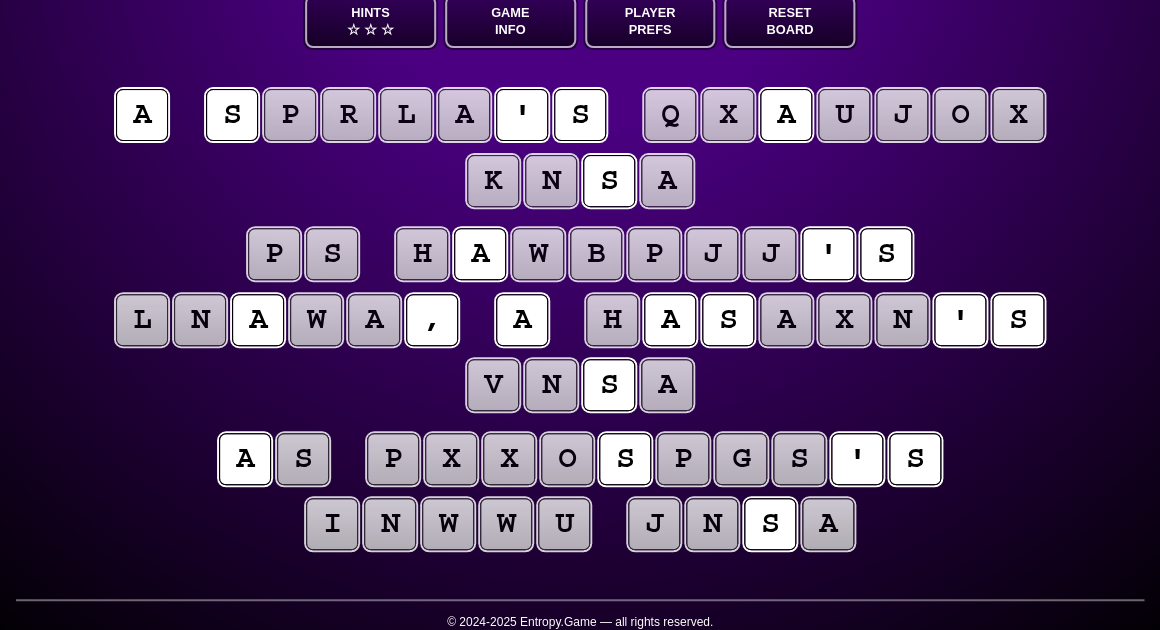 click on "w" at bounding box center (506, 524) 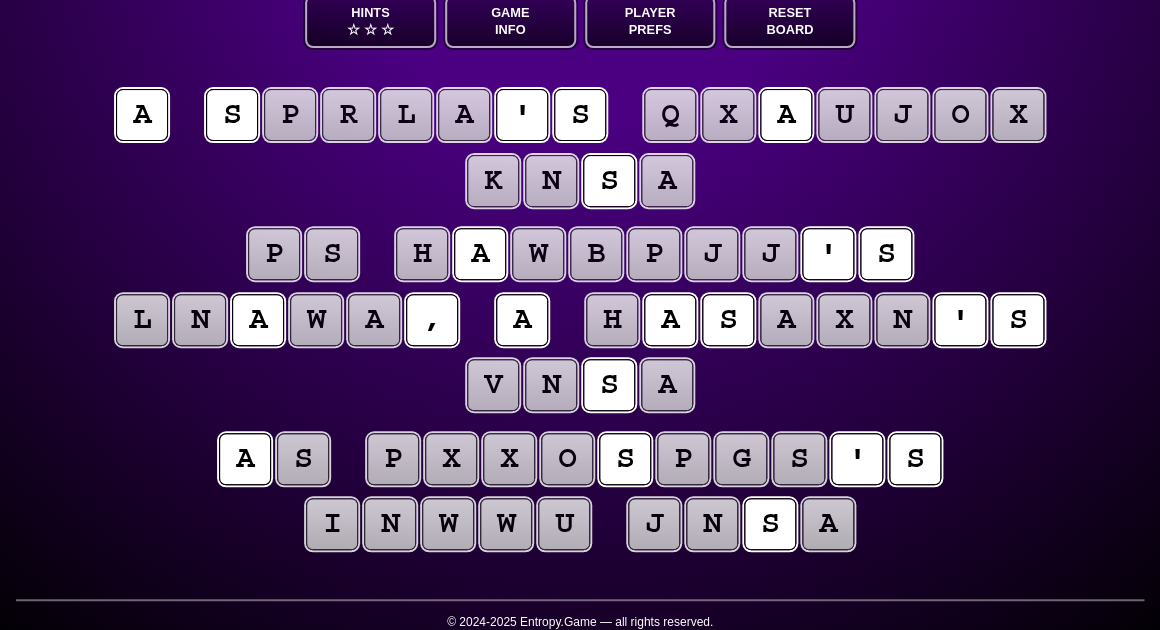 click on "a s p x x o s p g s ' s i n w w u j n s a" at bounding box center (580, 492) 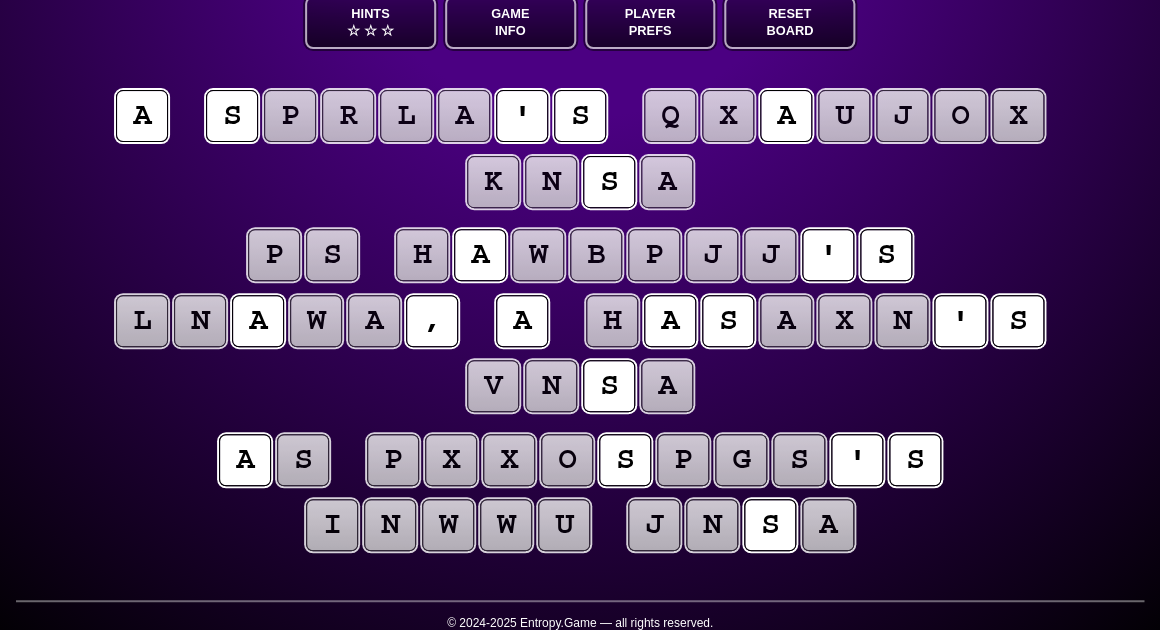 click on "x" at bounding box center [1018, 116] 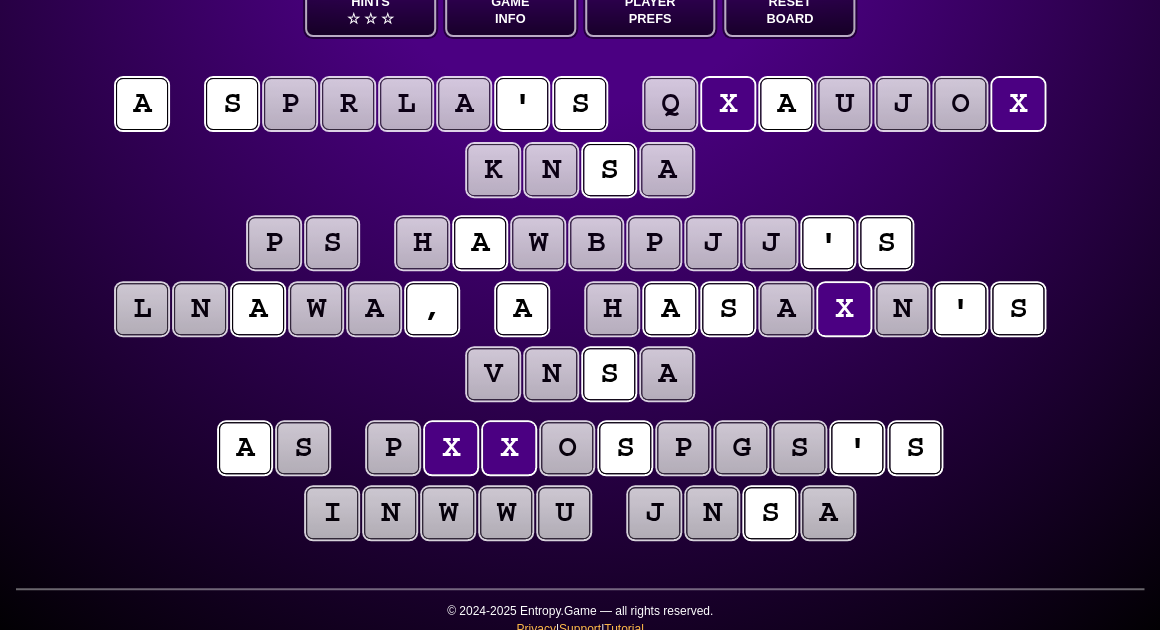 scroll, scrollTop: 140, scrollLeft: 0, axis: vertical 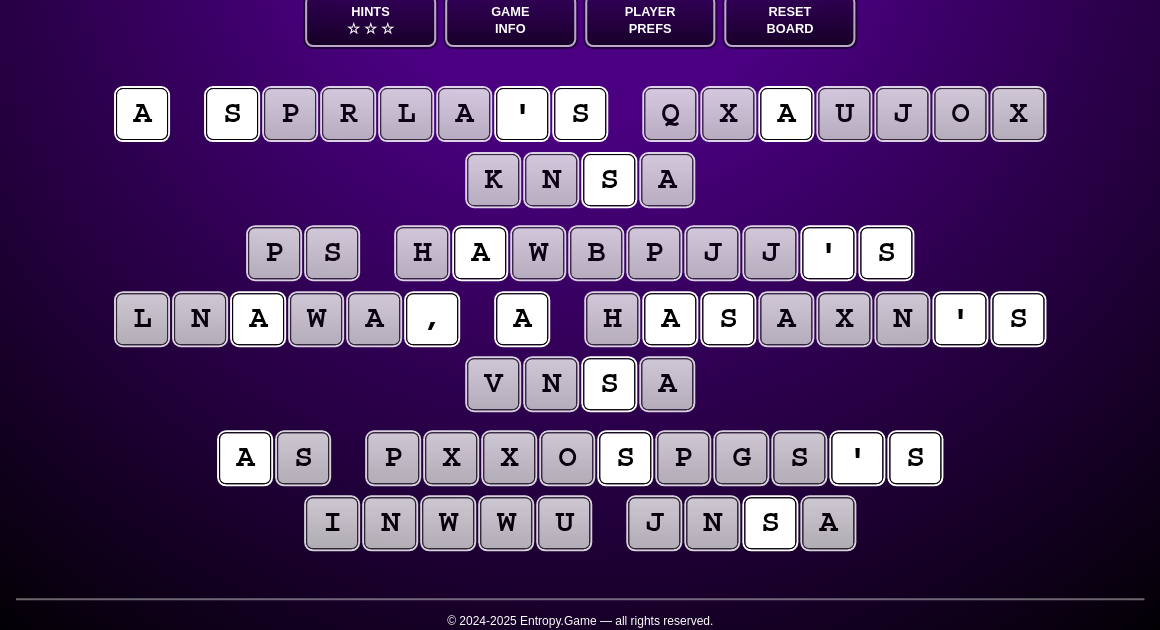 click on "s" at bounding box center (303, 458) 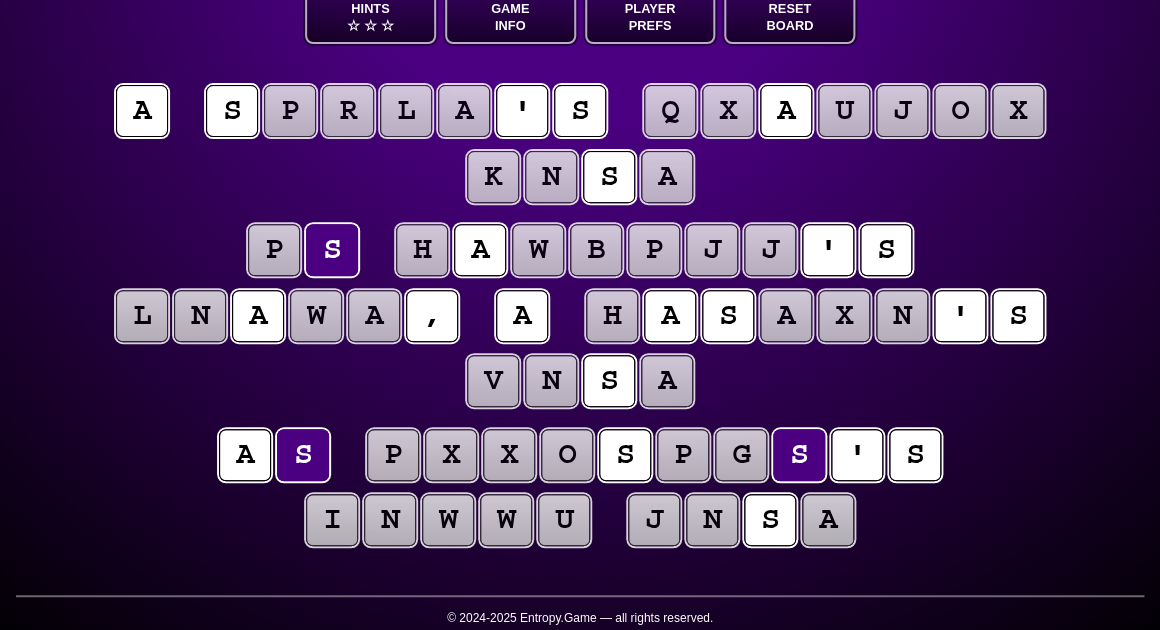 scroll, scrollTop: 133, scrollLeft: 0, axis: vertical 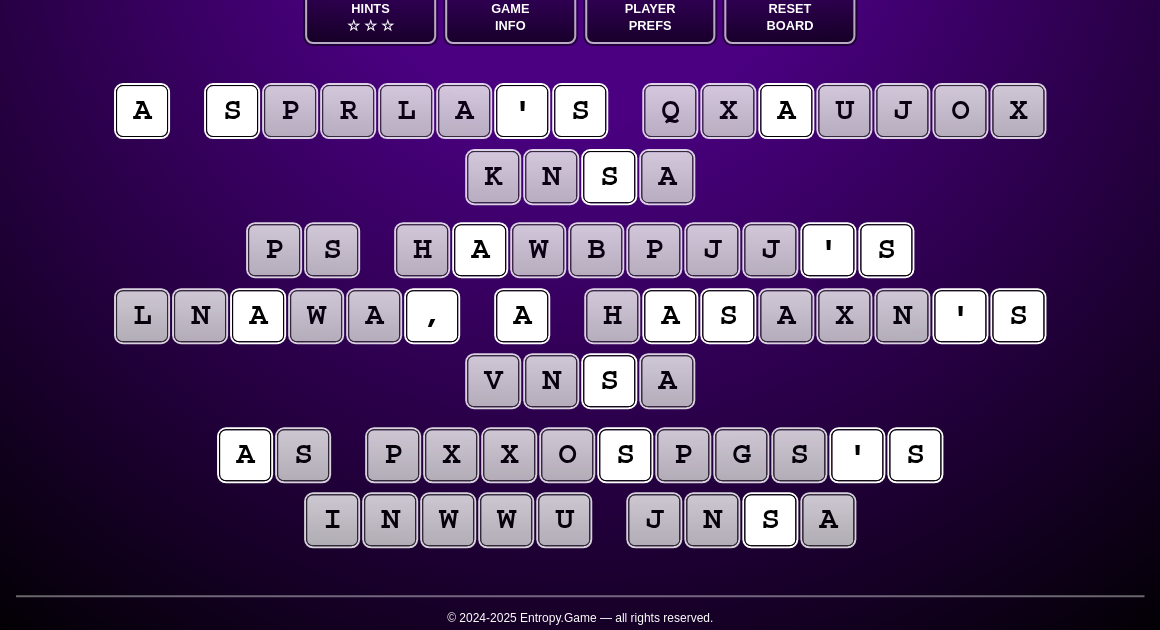 click on "a s p r l a ' s q x a u j o x k n s a p s h a w b p j j ' s l n a w a , a h a s a x n ' s v n s a a s p x x o s p g s ' s i n w w u j n s a" at bounding box center (580, 319) 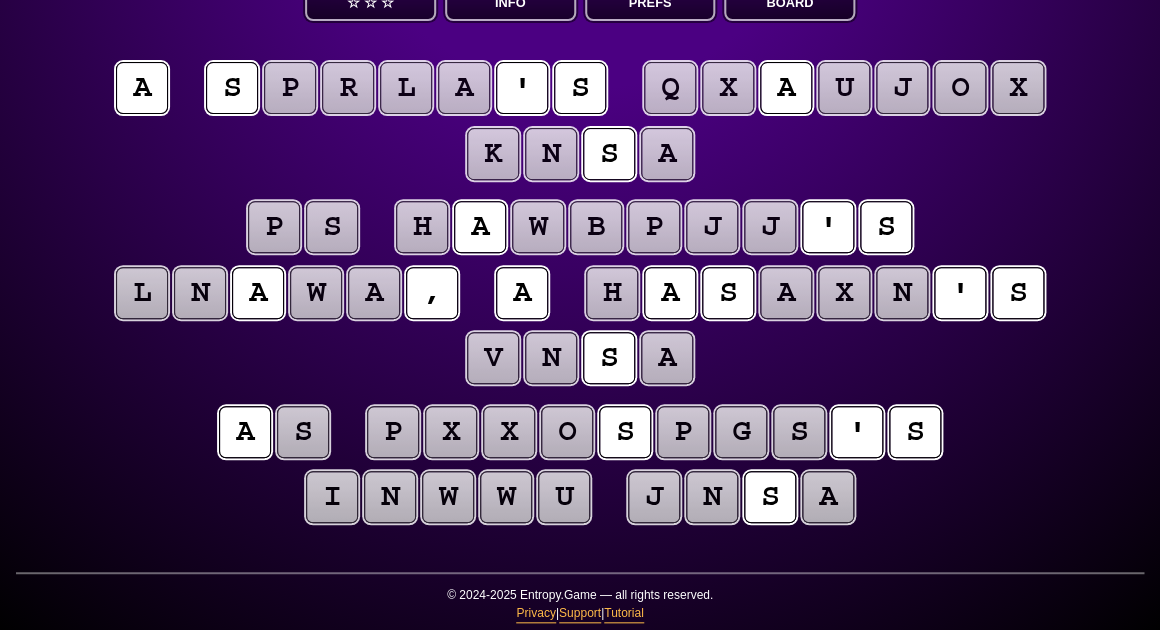 scroll, scrollTop: 158, scrollLeft: 0, axis: vertical 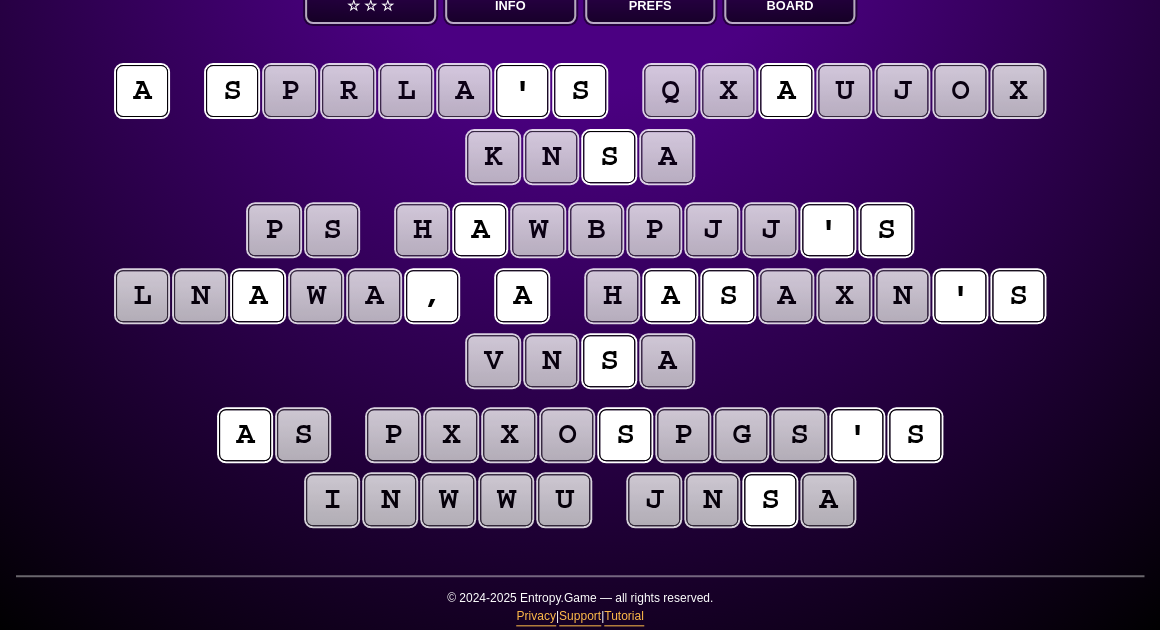 click on "w" at bounding box center (448, 500) 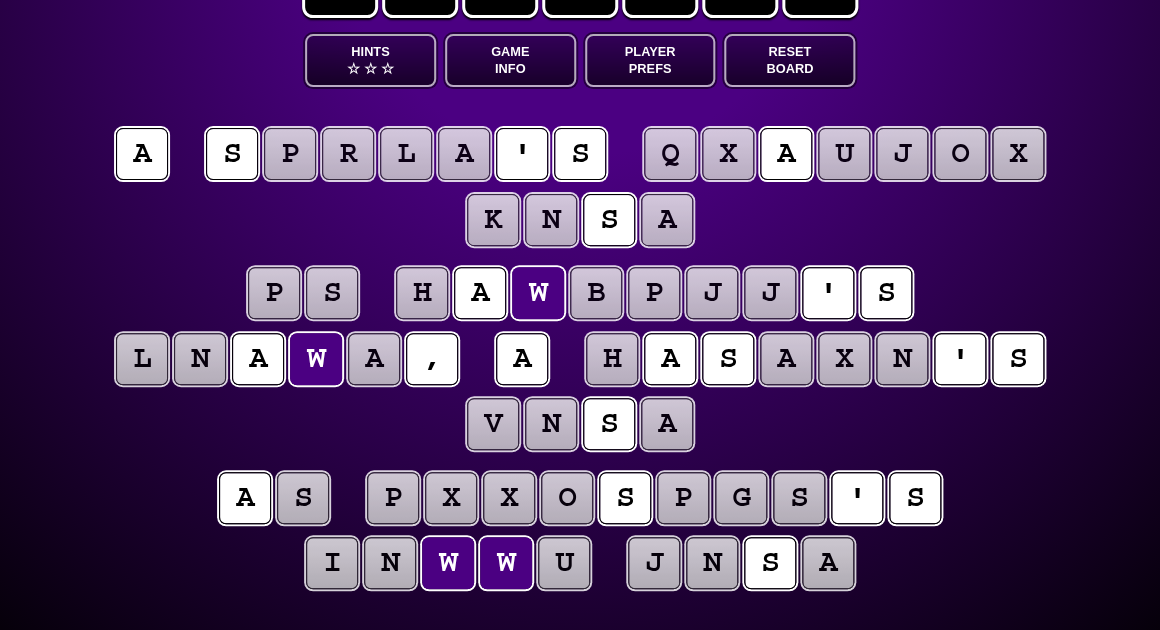 scroll, scrollTop: 89, scrollLeft: 0, axis: vertical 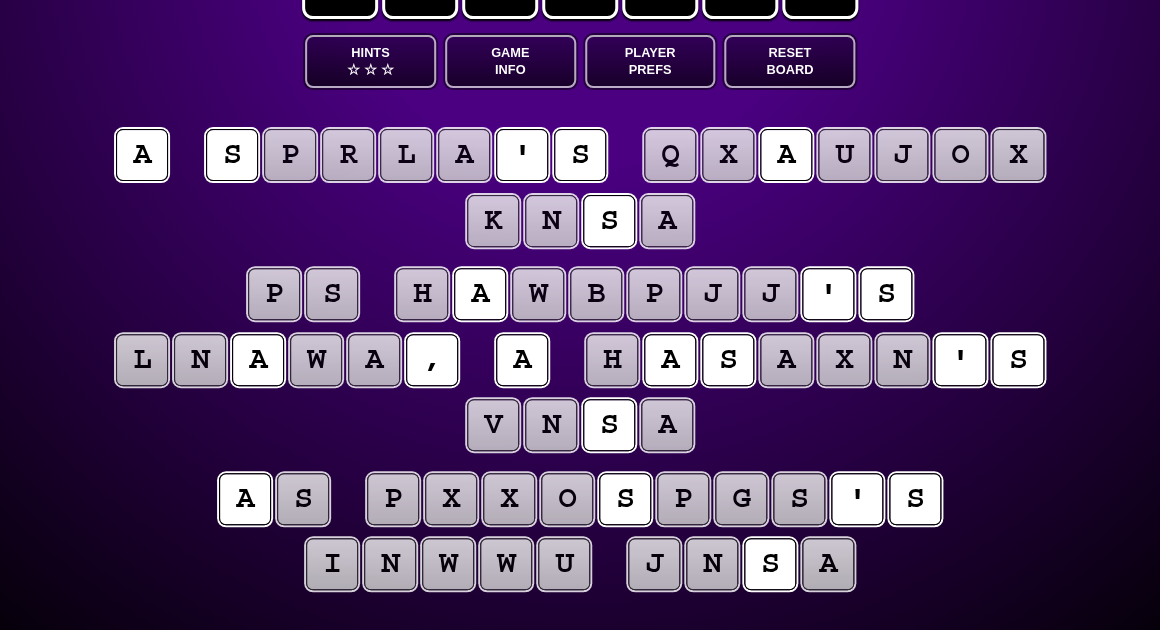 click on "l" at bounding box center [142, 360] 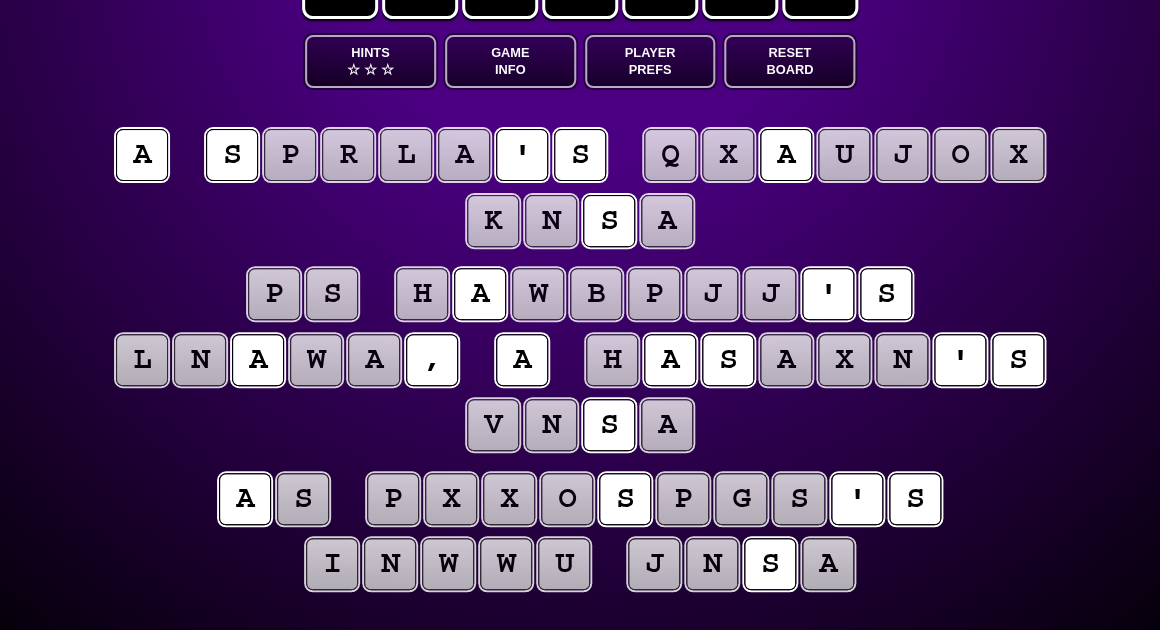 click on "n" at bounding box center [200, 360] 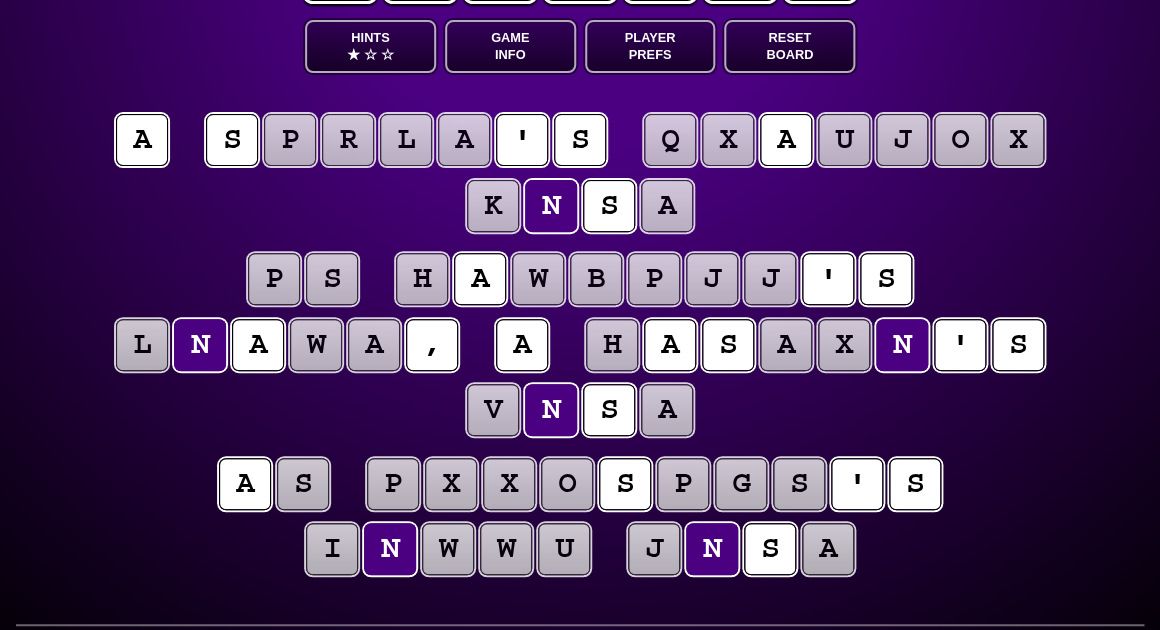 scroll, scrollTop: 104, scrollLeft: 0, axis: vertical 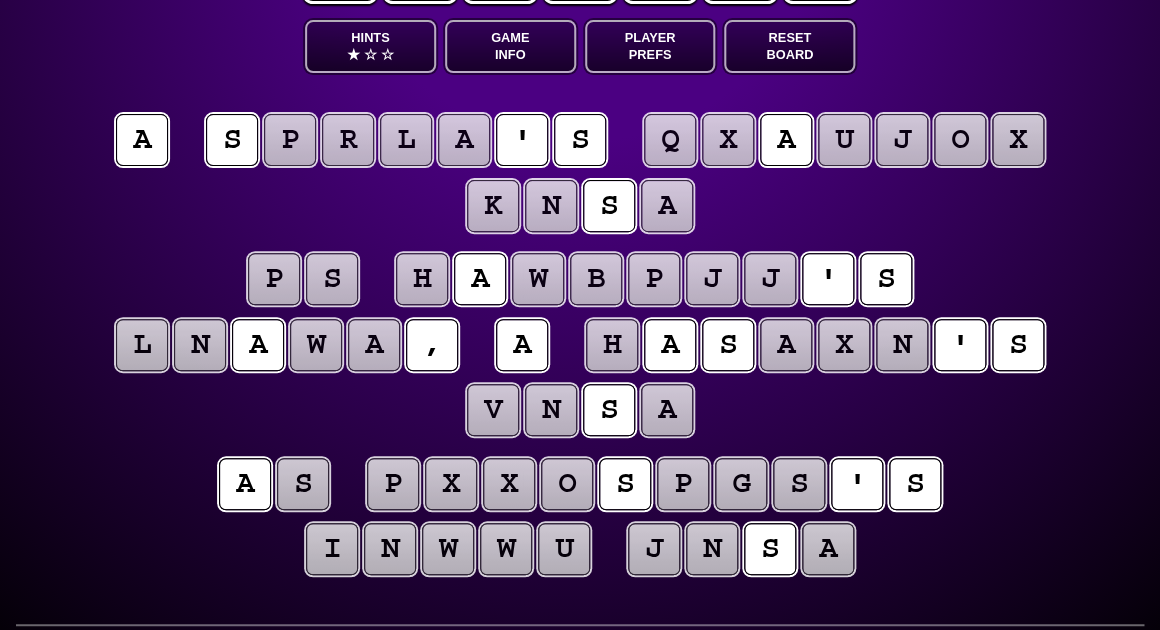 click on "Hints ★ ☆ ☆ ☆" at bounding box center (370, 46) 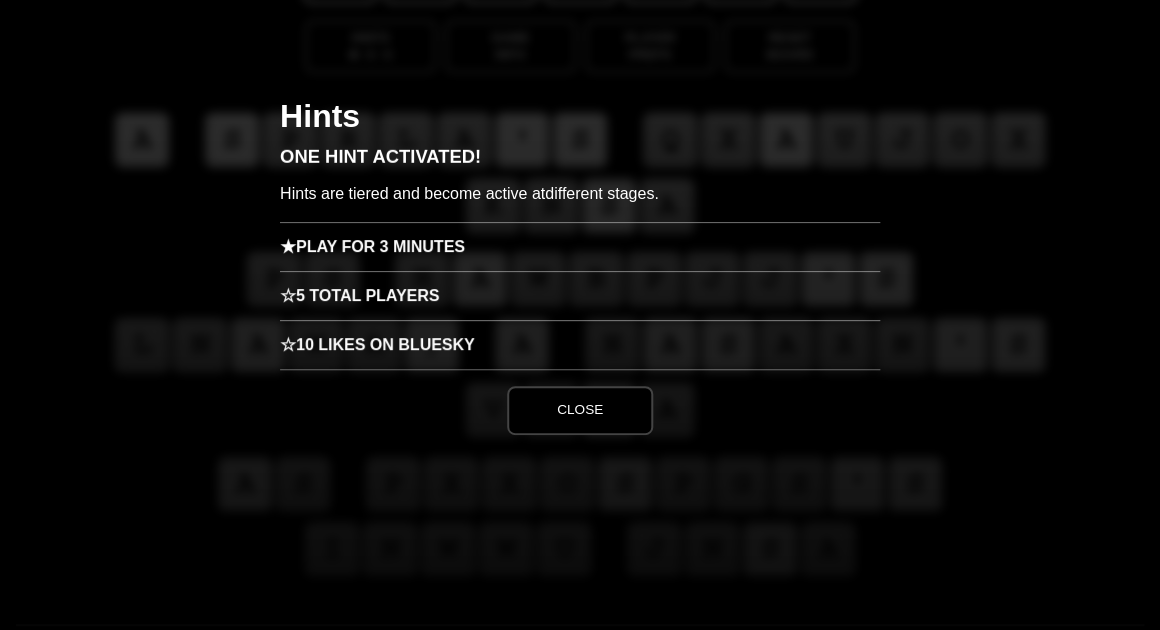 scroll, scrollTop: 0, scrollLeft: 0, axis: both 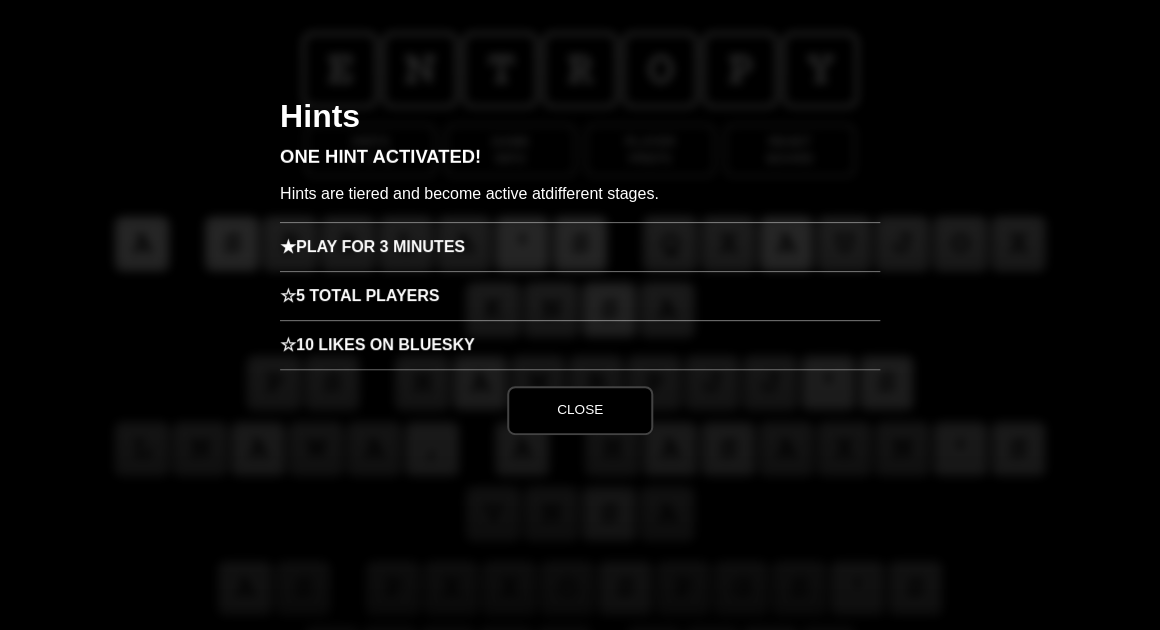 click on "★ Play for [TIME]" at bounding box center [580, 246] 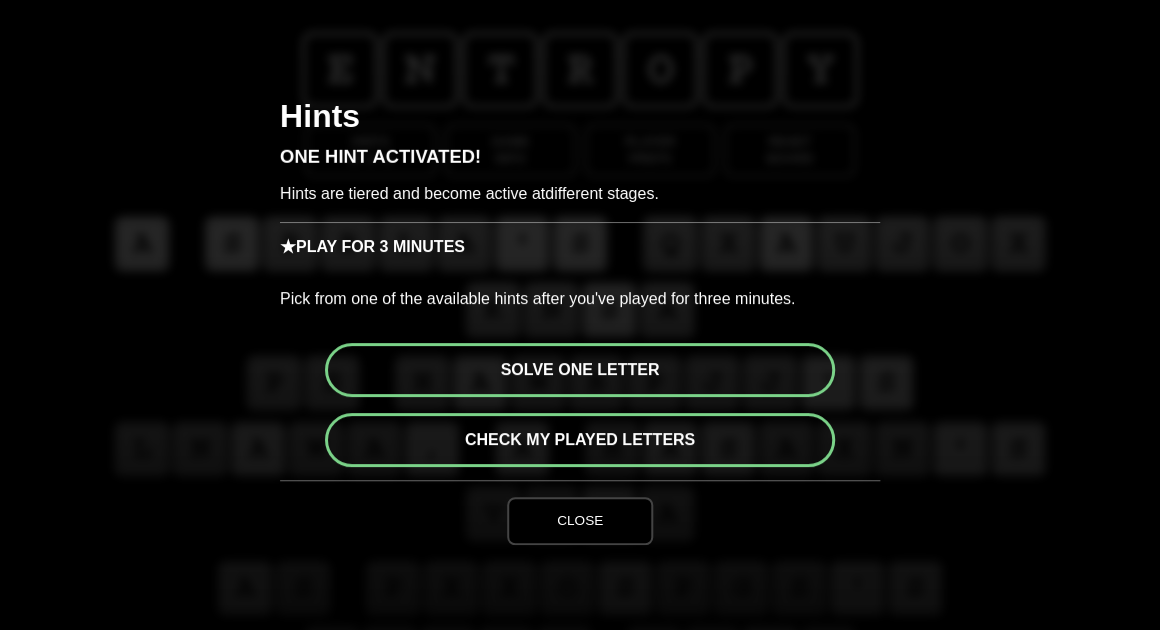 click on "Solve one letter" at bounding box center (580, 370) 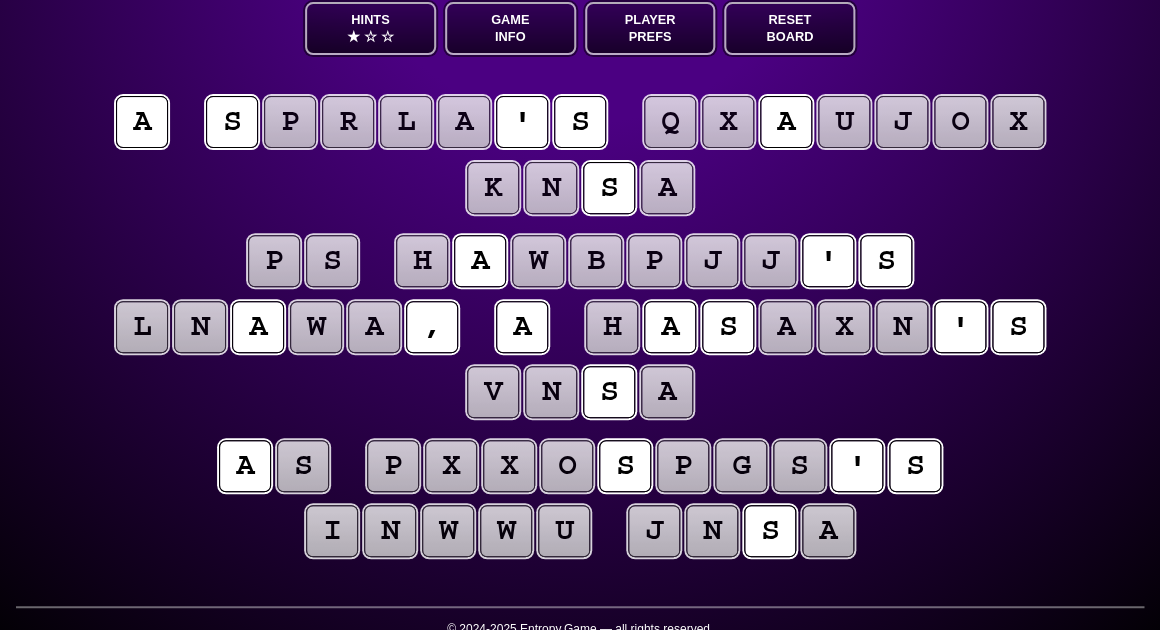 scroll, scrollTop: 122, scrollLeft: 0, axis: vertical 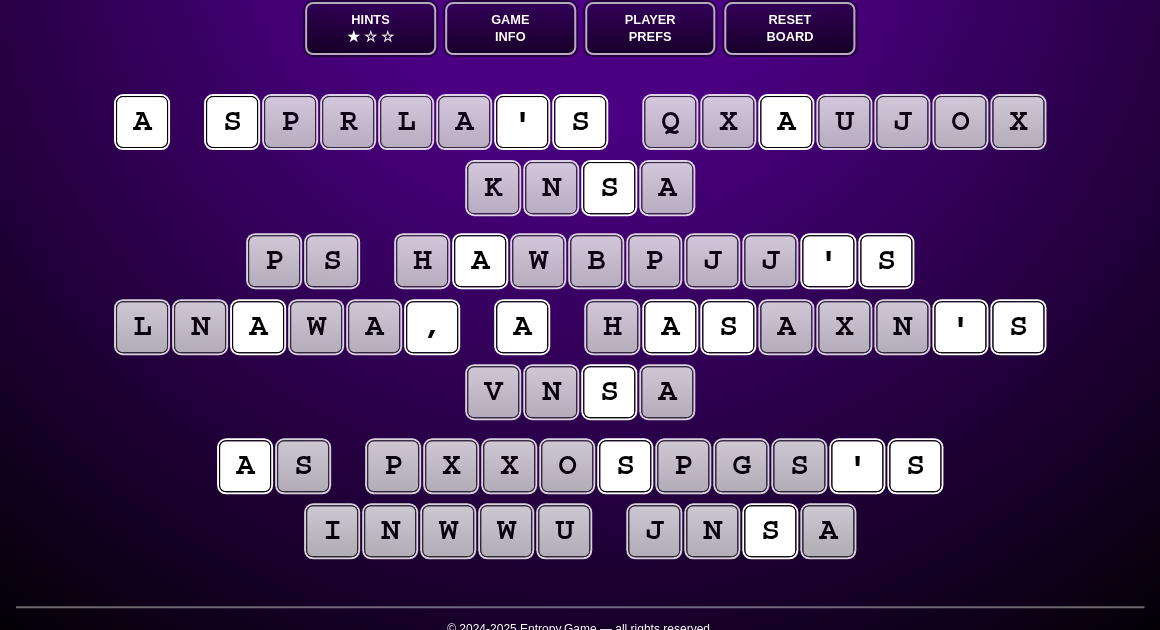 click on "n" at bounding box center (551, 392) 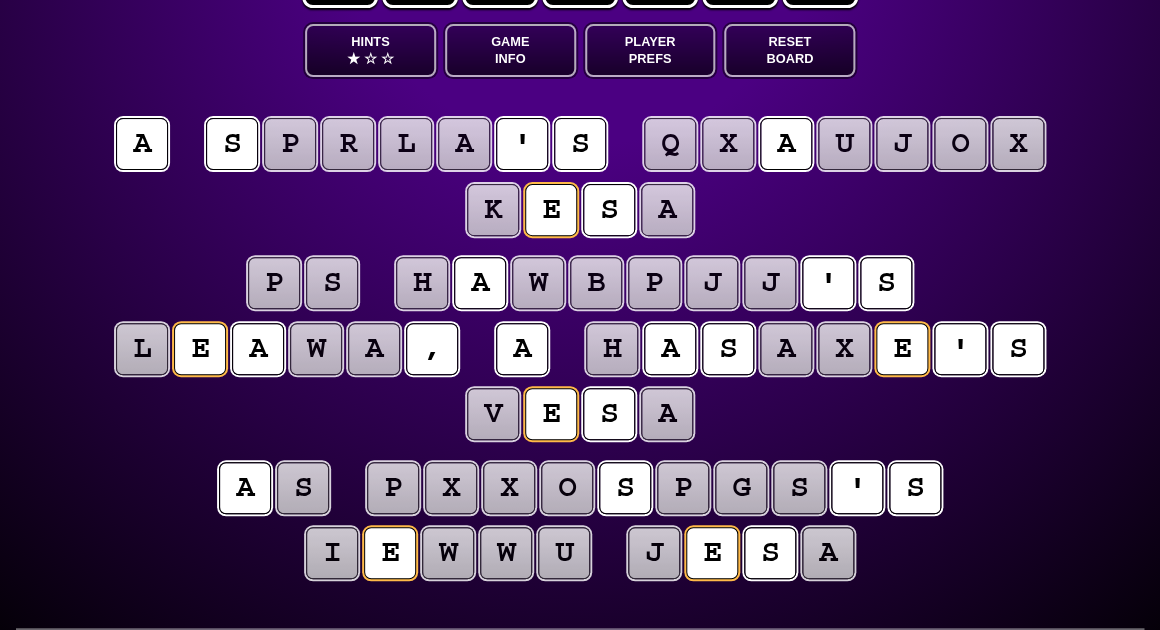 scroll, scrollTop: 98, scrollLeft: 0, axis: vertical 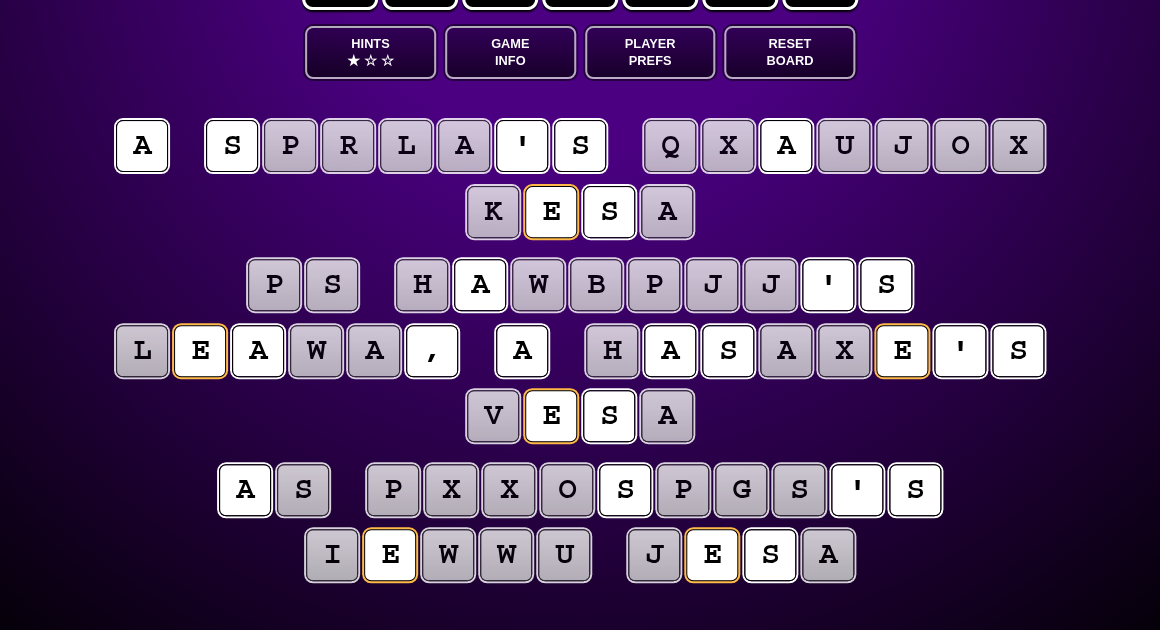 click on "a" at bounding box center [666, 416] 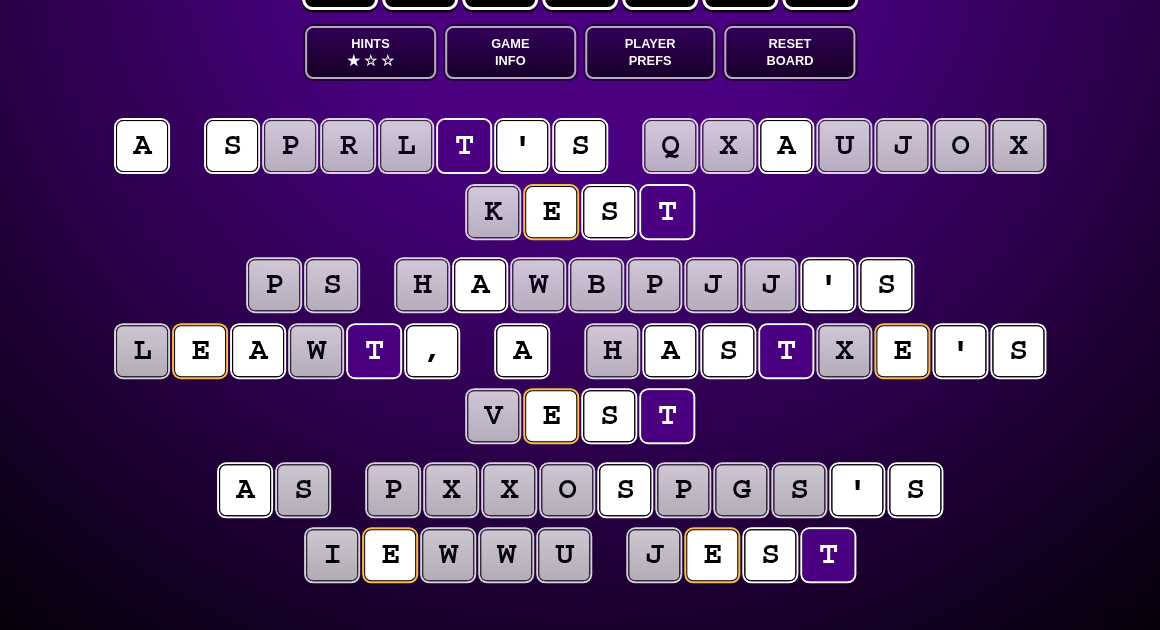 scroll, scrollTop: 94, scrollLeft: 0, axis: vertical 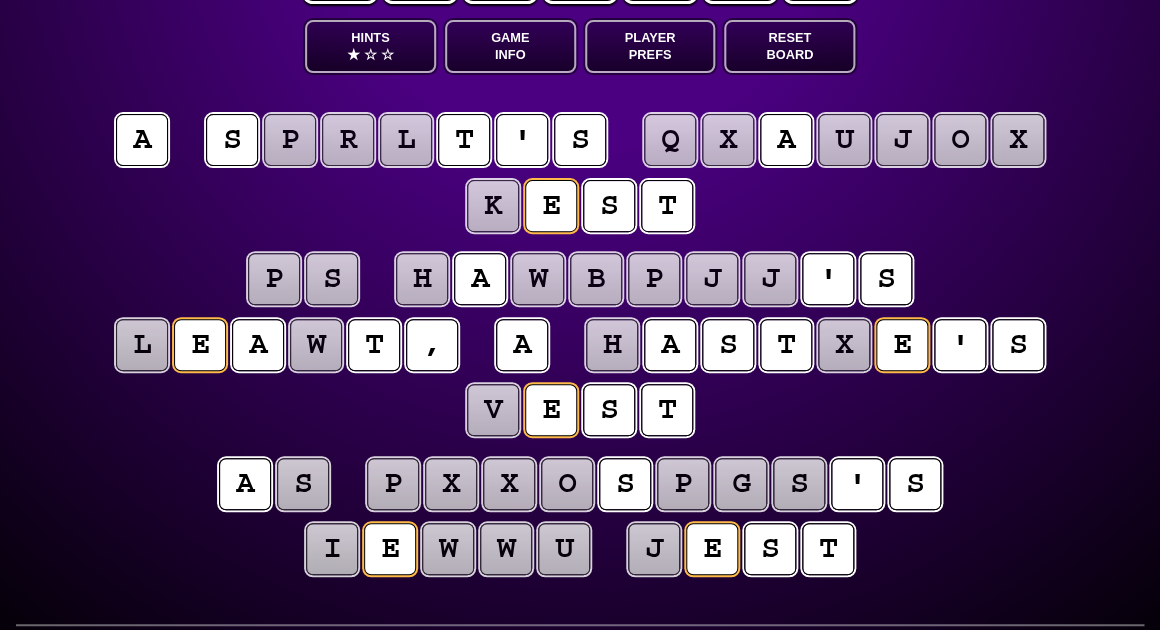click on "p s h a w b p j j ' s l e a w t , a h a s t x e ' s v e s t" at bounding box center [580, 346] 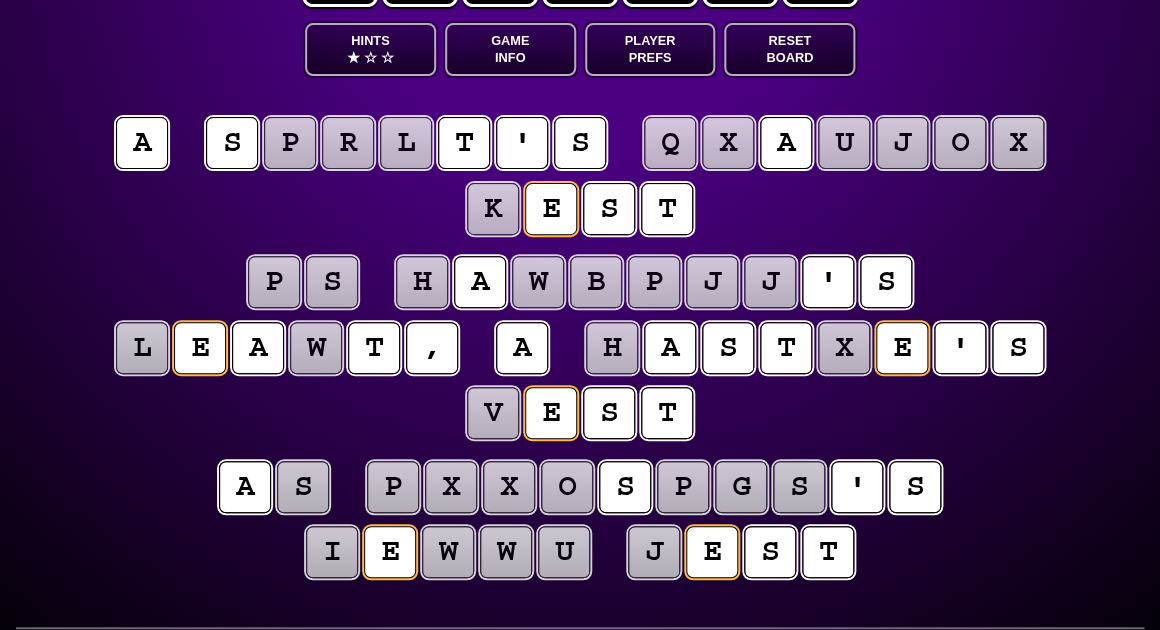scroll, scrollTop: 100, scrollLeft: 0, axis: vertical 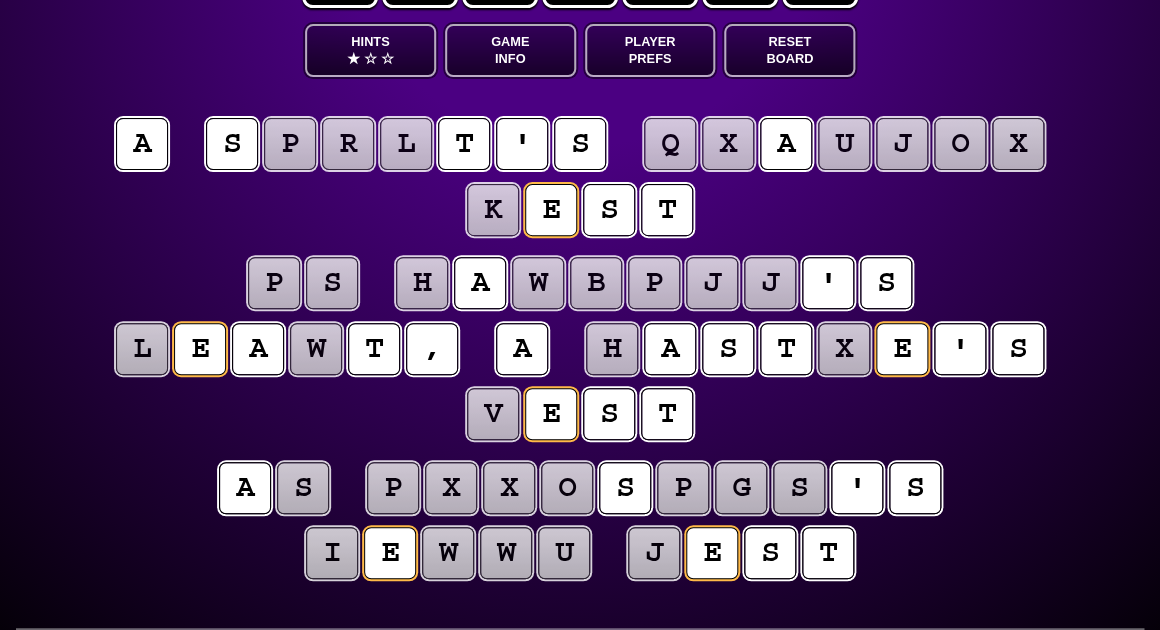 click on "x" at bounding box center (843, 348) 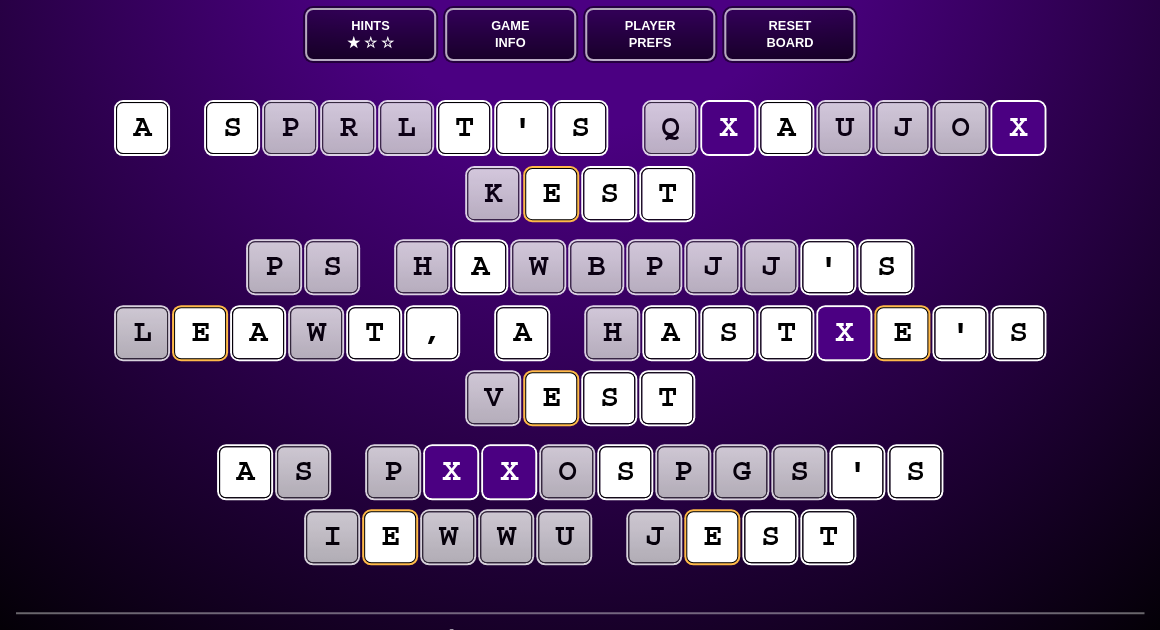 scroll, scrollTop: 118, scrollLeft: 0, axis: vertical 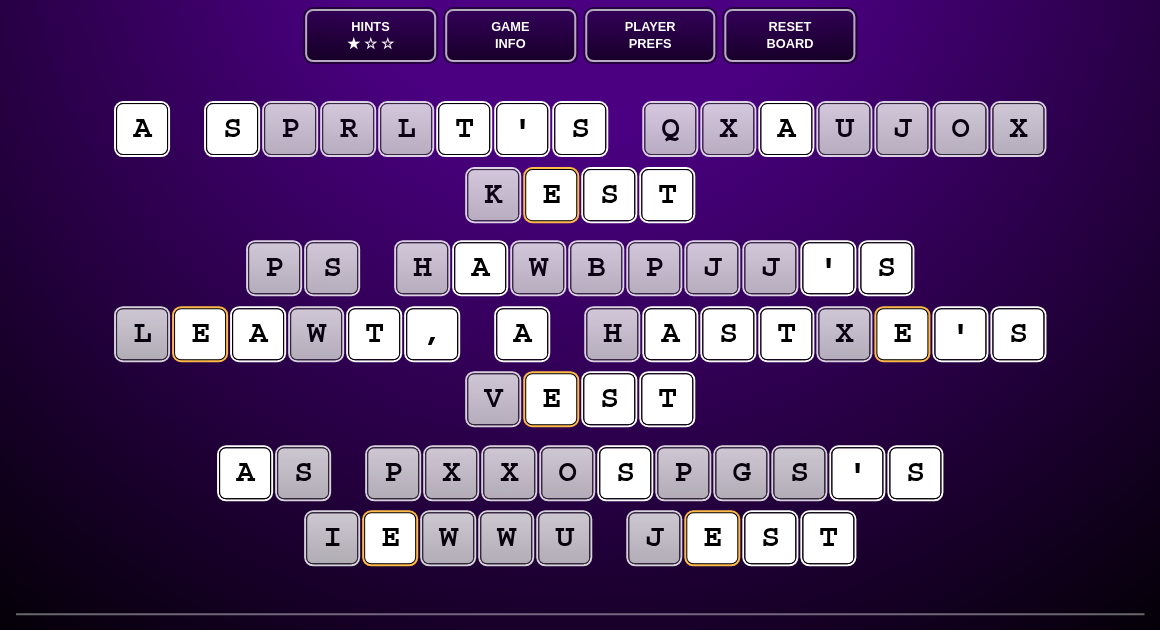click on "p s h a w b p j j ' s l e a w t , a h a s t x e ' s v e s t" at bounding box center [580, 335] 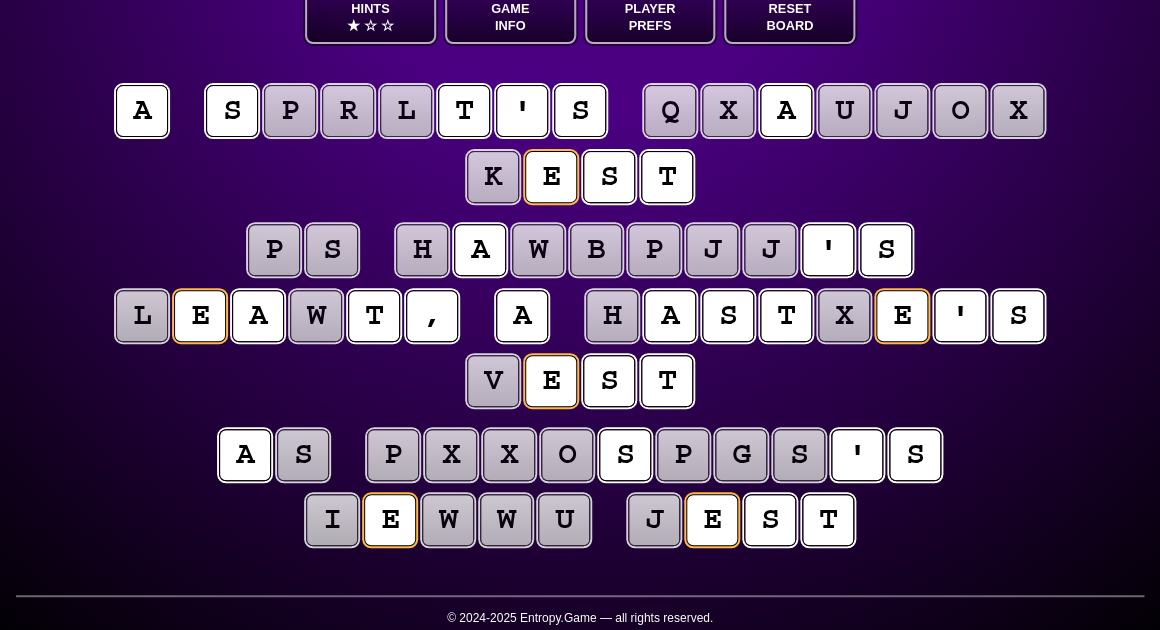 scroll, scrollTop: 133, scrollLeft: 0, axis: vertical 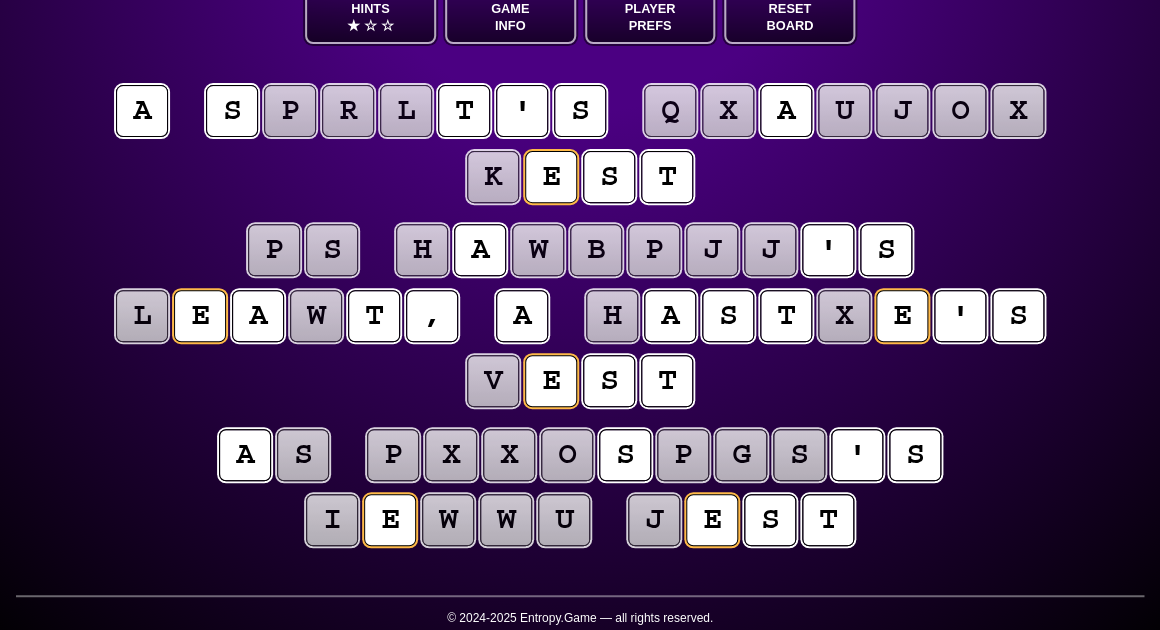 click on "p" at bounding box center (273, 250) 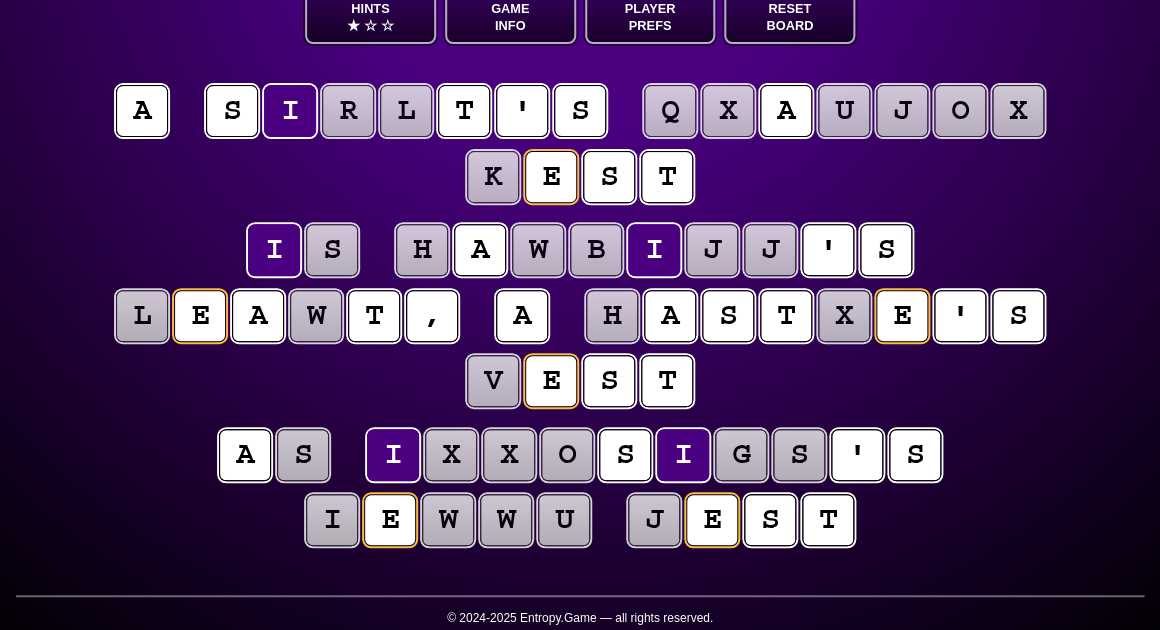 click on "s" at bounding box center (332, 250) 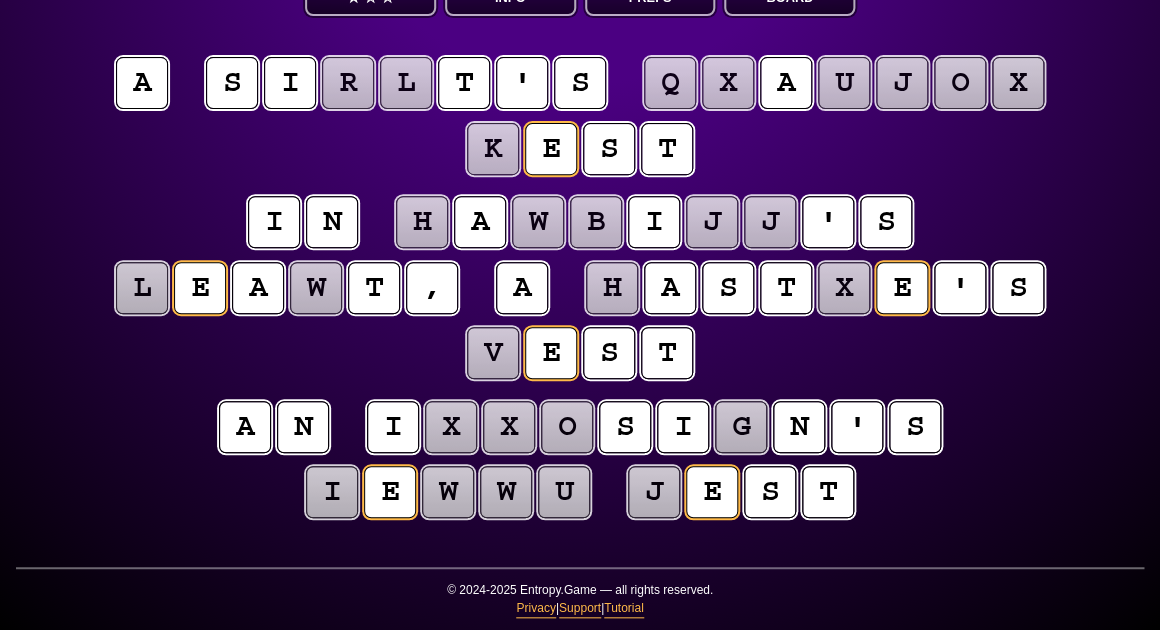 click on "i n h a w b i j j ' s l e a w t , a h a s t x e ' s v e s t" at bounding box center (580, 289) 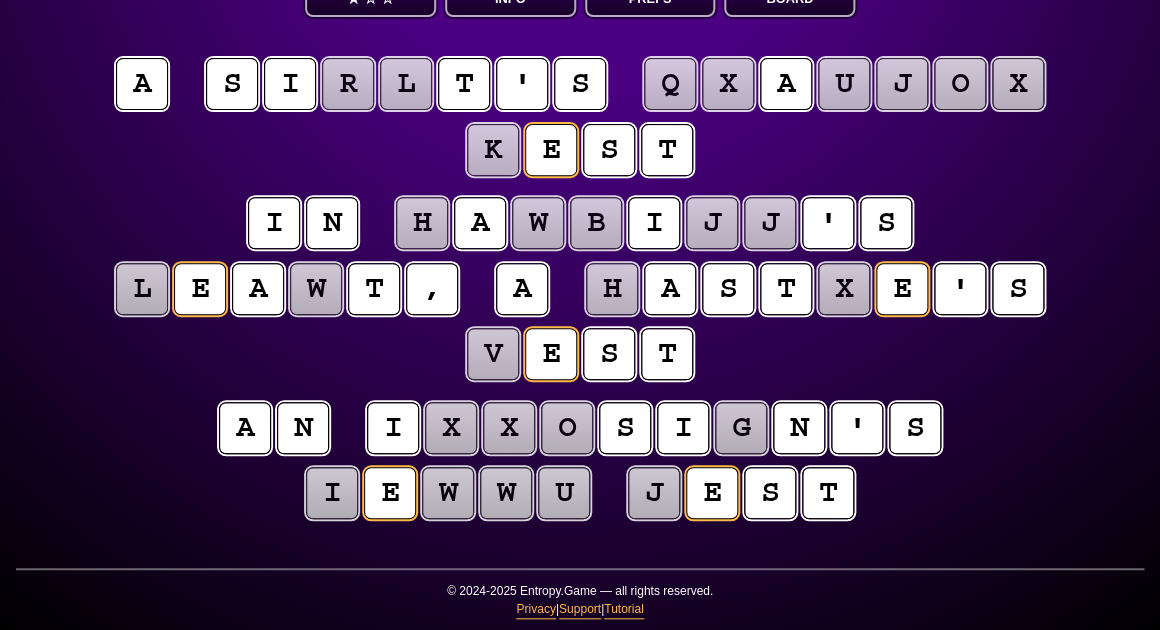 scroll, scrollTop: 162, scrollLeft: 0, axis: vertical 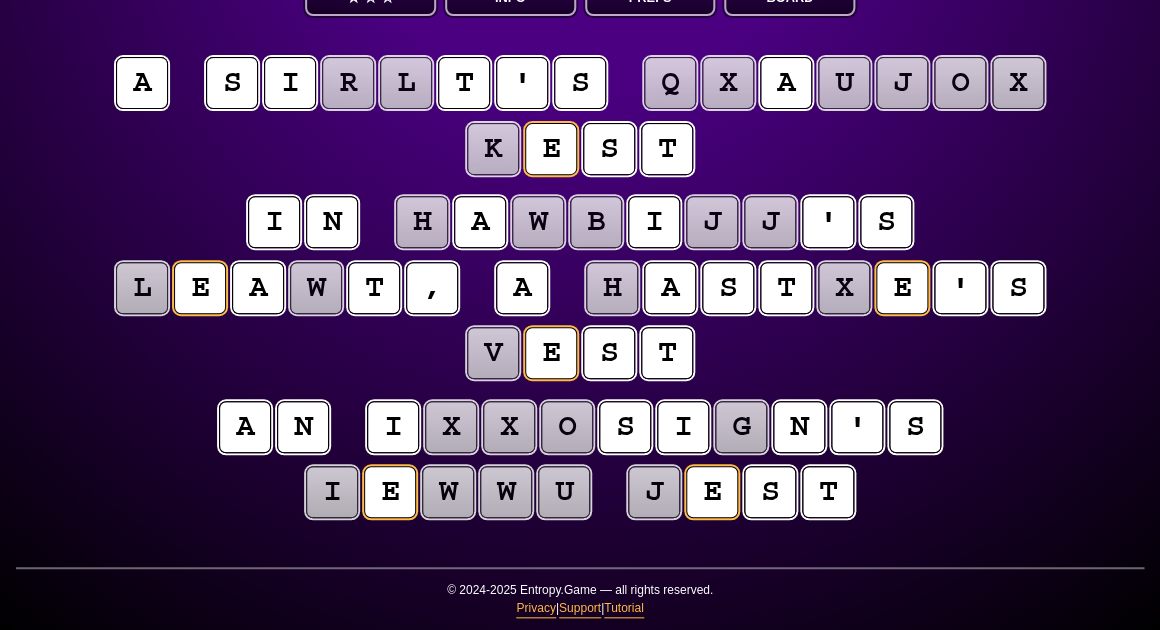 click on "g" at bounding box center [741, 427] 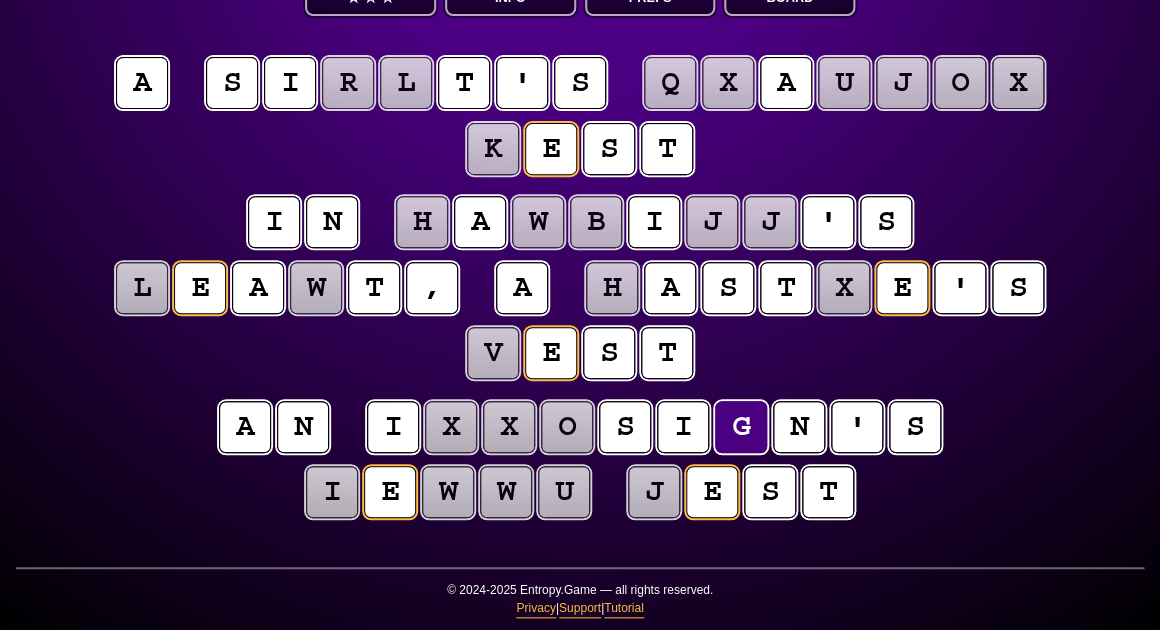 scroll, scrollTop: 161, scrollLeft: 0, axis: vertical 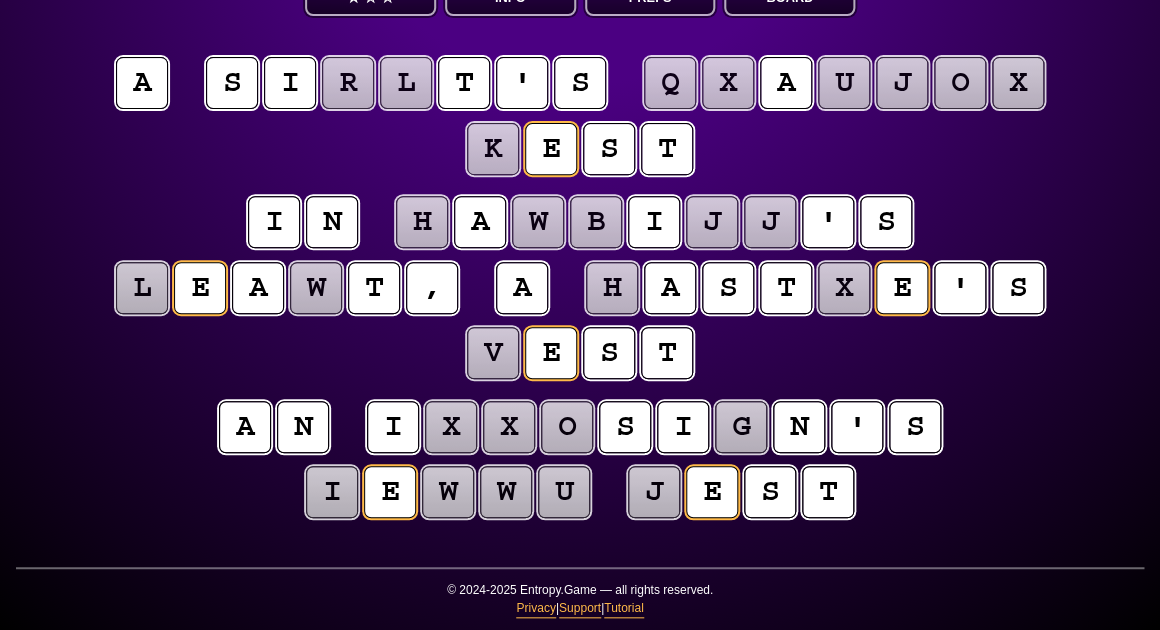 click on "x" at bounding box center (451, 427) 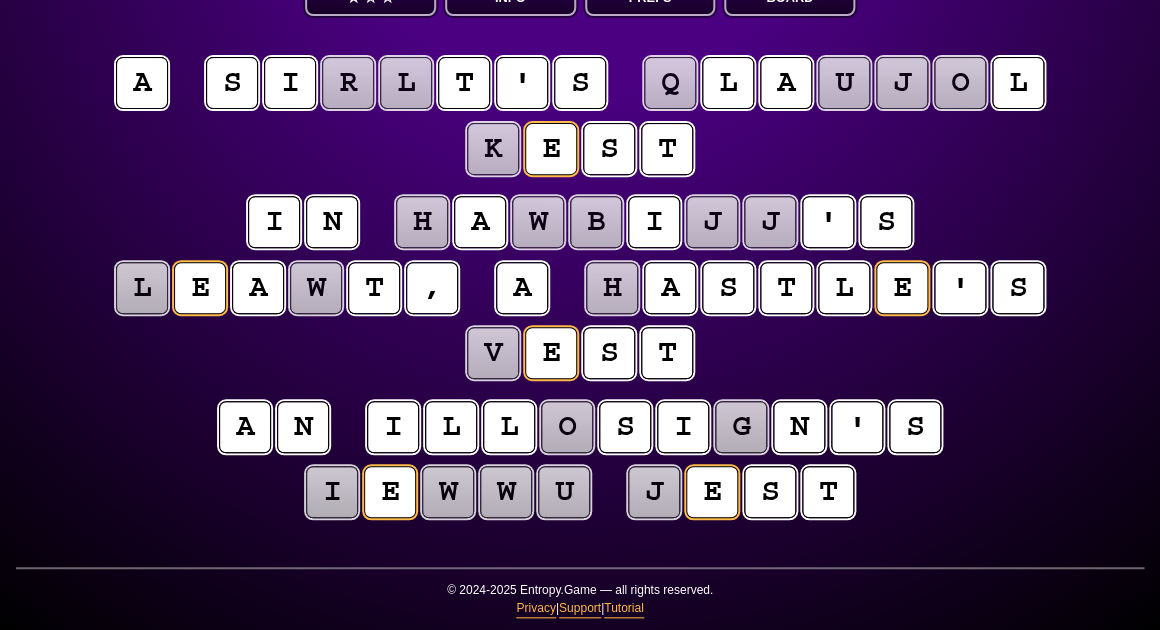 click on "o" at bounding box center (567, 427) 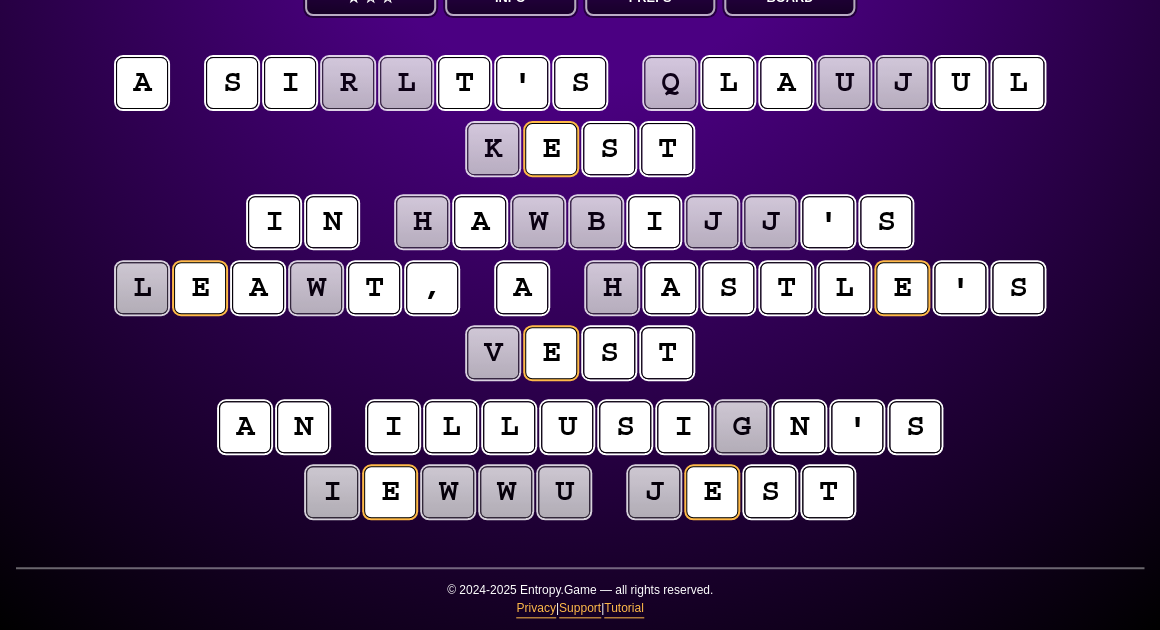 click on "g" at bounding box center (740, 426) 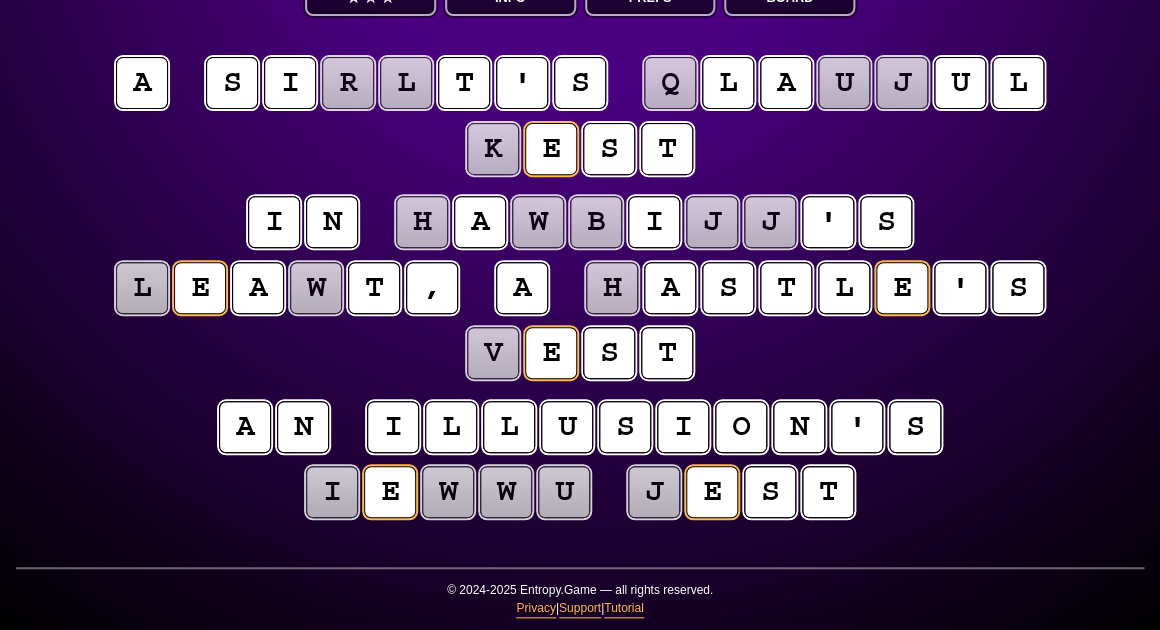 click on "a s i r l t ' s q l a u j u l k e s t i n h a w b i j j ' s l e a w t , a h a s t l e ' s v e s t a n i l l u s i o n ' s i e w w u j e s t" at bounding box center (580, 291) 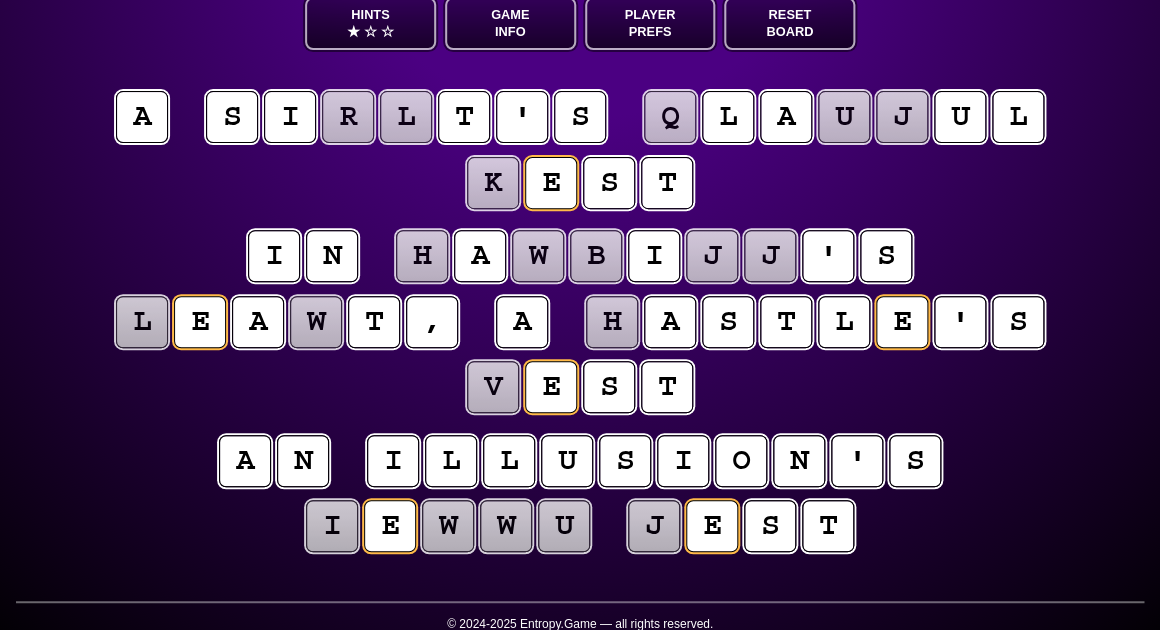 scroll, scrollTop: 127, scrollLeft: 0, axis: vertical 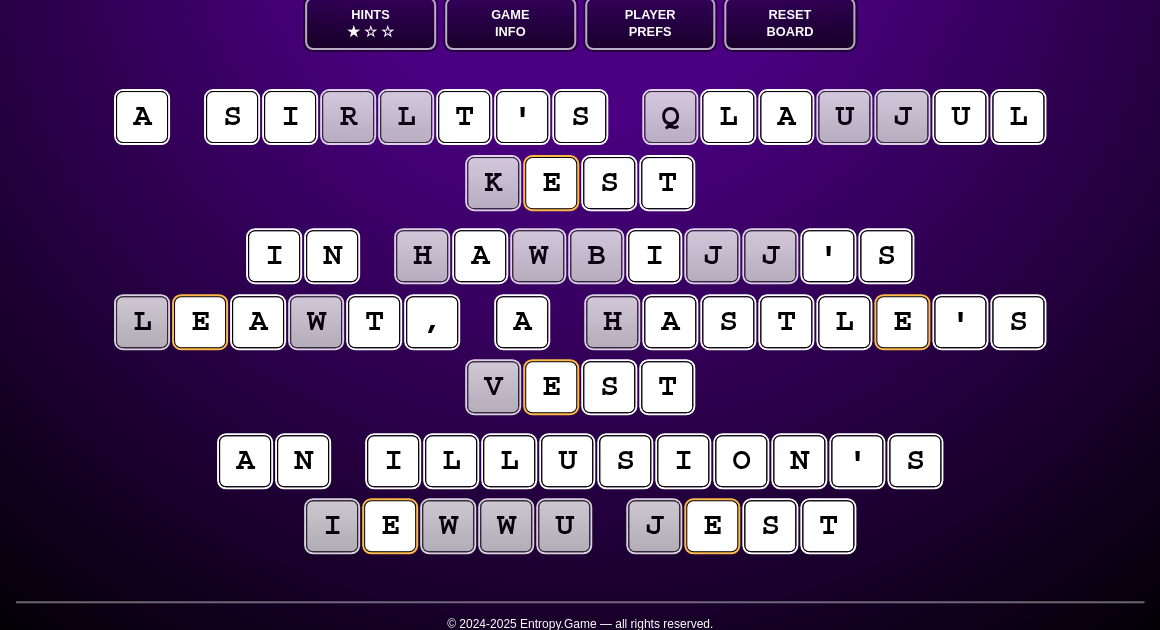 click on "e n t r o p y
Hints ★   ☆   ☆
Game Info
Player Prefs
Reset Board
a s i r l t ' s q l a u j u l k e s t i n h a w b i j j ' s l e a w t , a h a s t l e ' s v e s t a n i l l u s i o n ' s i e w w u j e s t
© 2024-2025 Entropy.Game — all rights reserved. Privacy  |  Support  |  Tutorial" at bounding box center (580, 268) 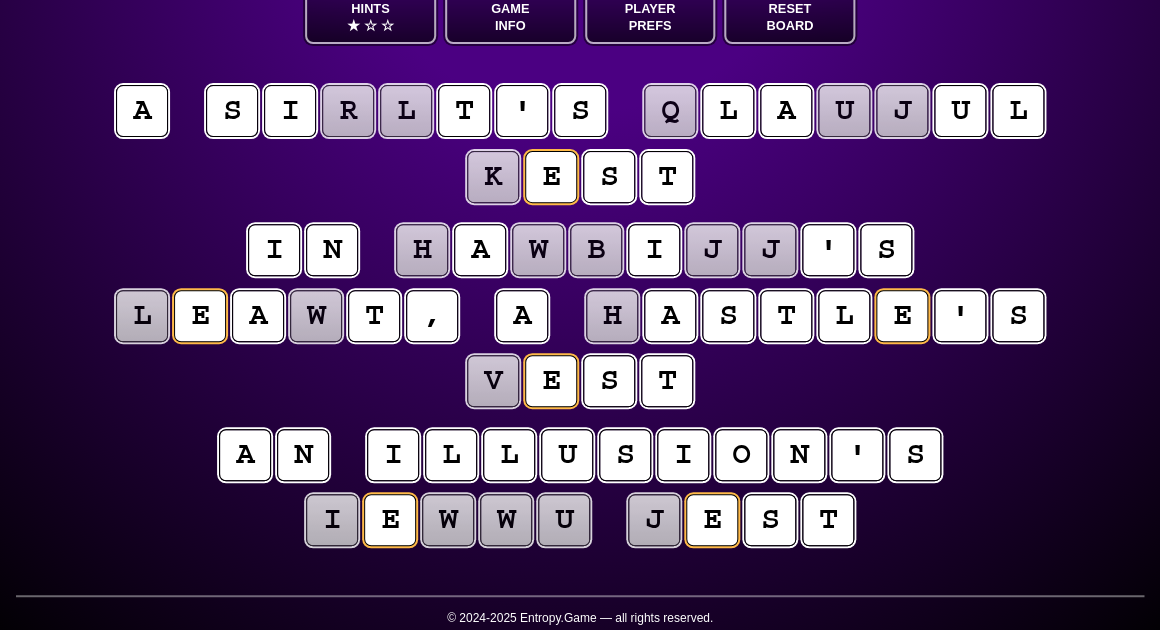 scroll, scrollTop: 129, scrollLeft: 0, axis: vertical 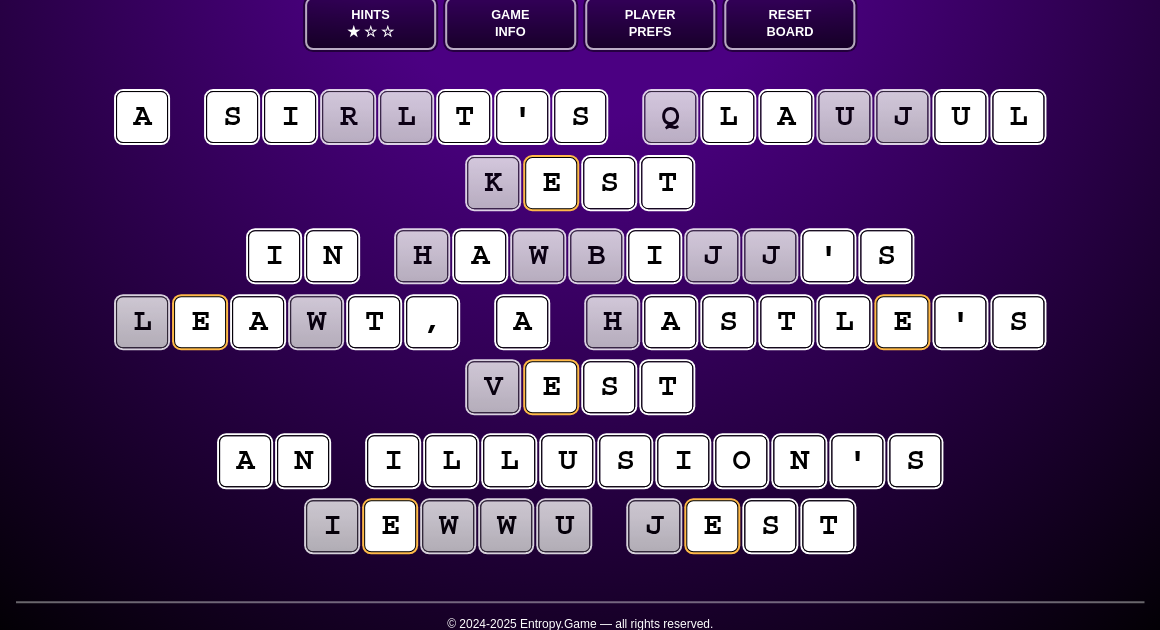 click on "l" at bounding box center (142, 322) 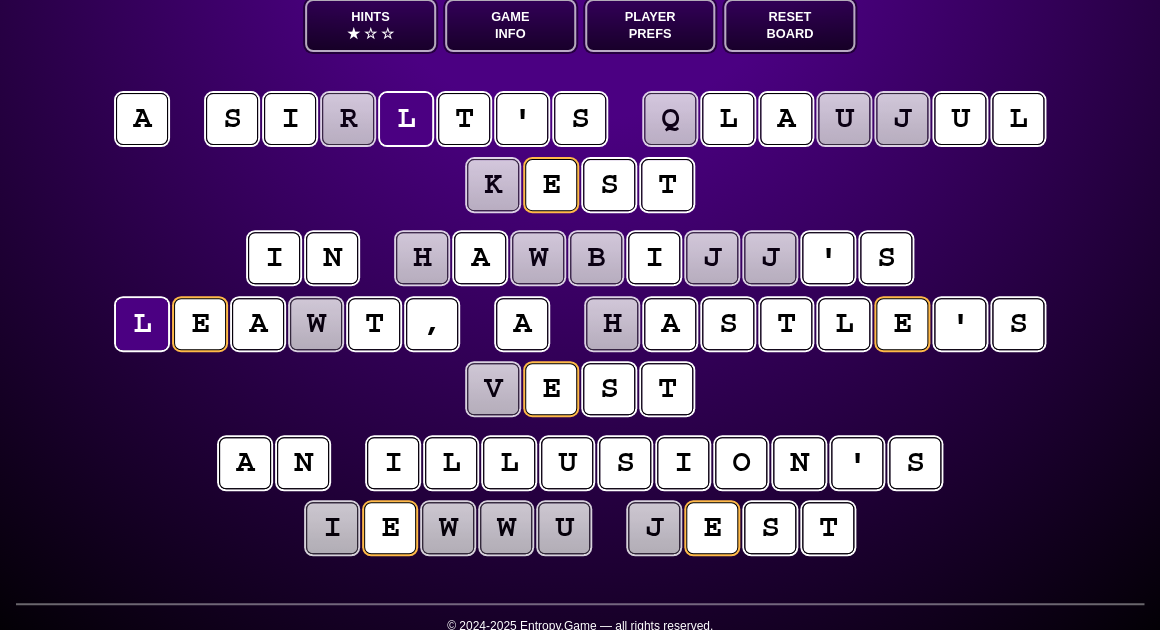 scroll, scrollTop: 125, scrollLeft: 0, axis: vertical 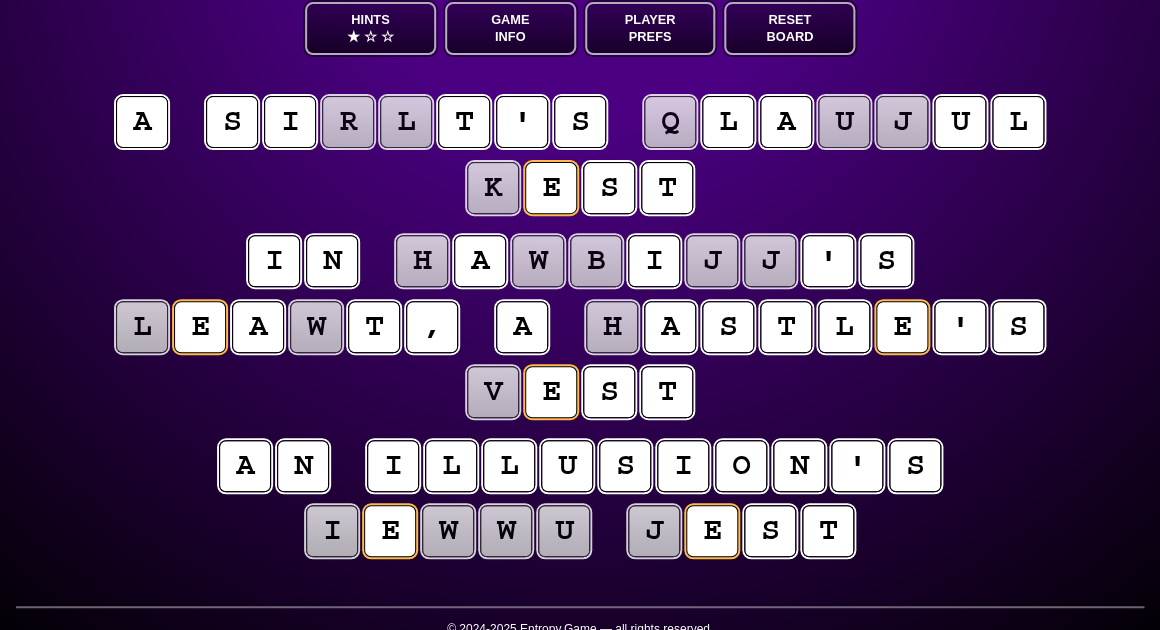 click on "r" at bounding box center (348, 122) 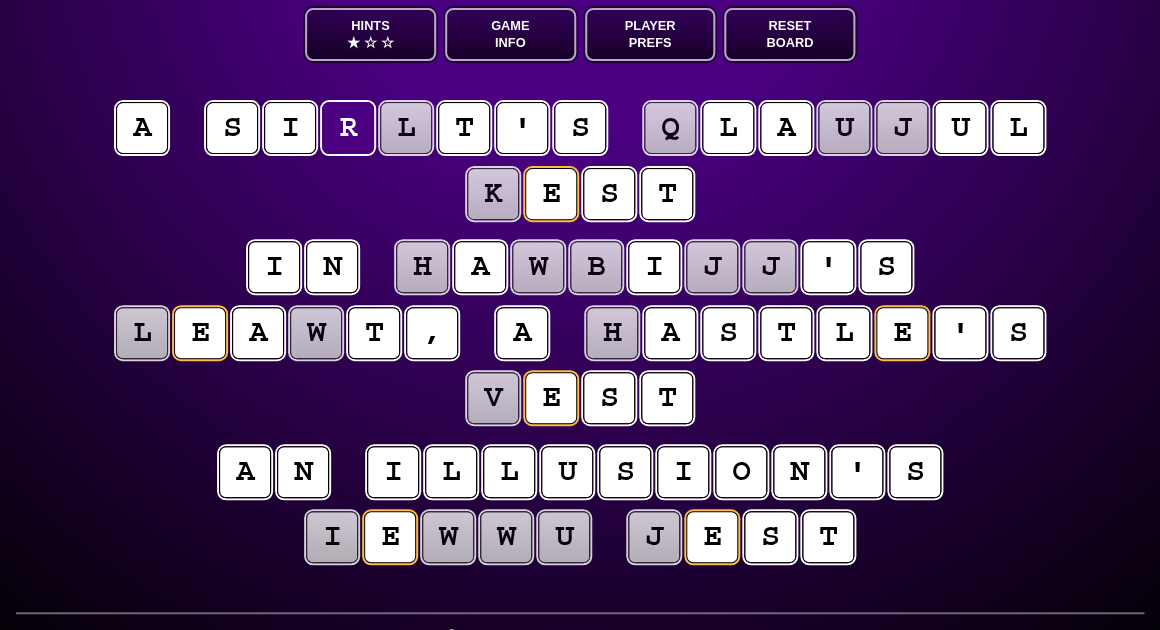 scroll, scrollTop: 117, scrollLeft: 0, axis: vertical 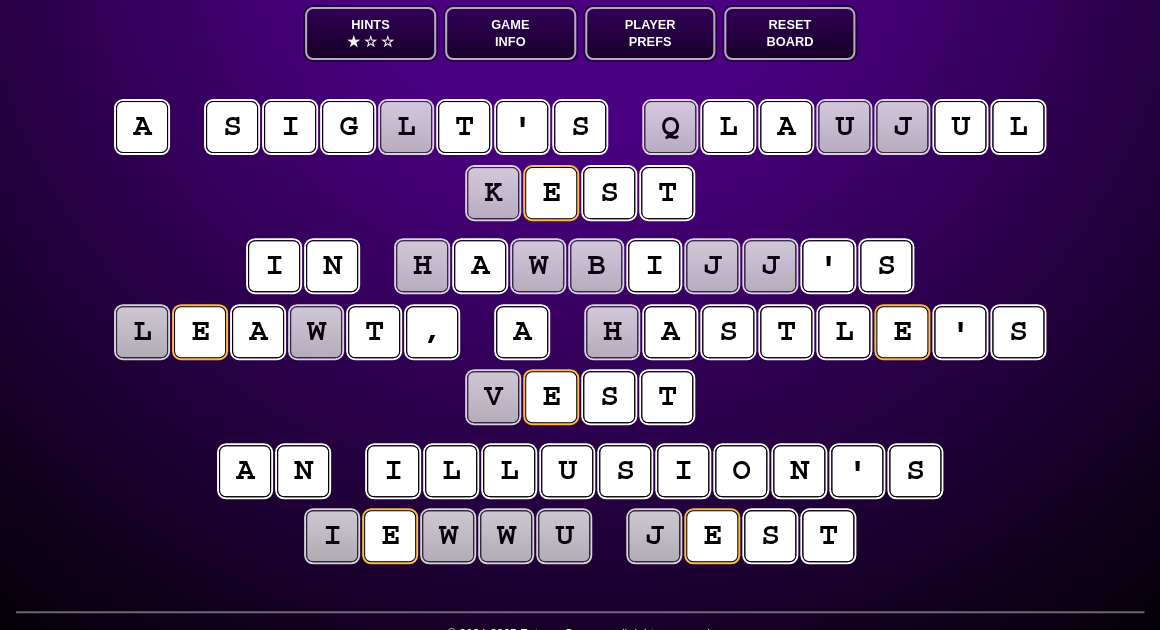 click on "l" at bounding box center [406, 127] 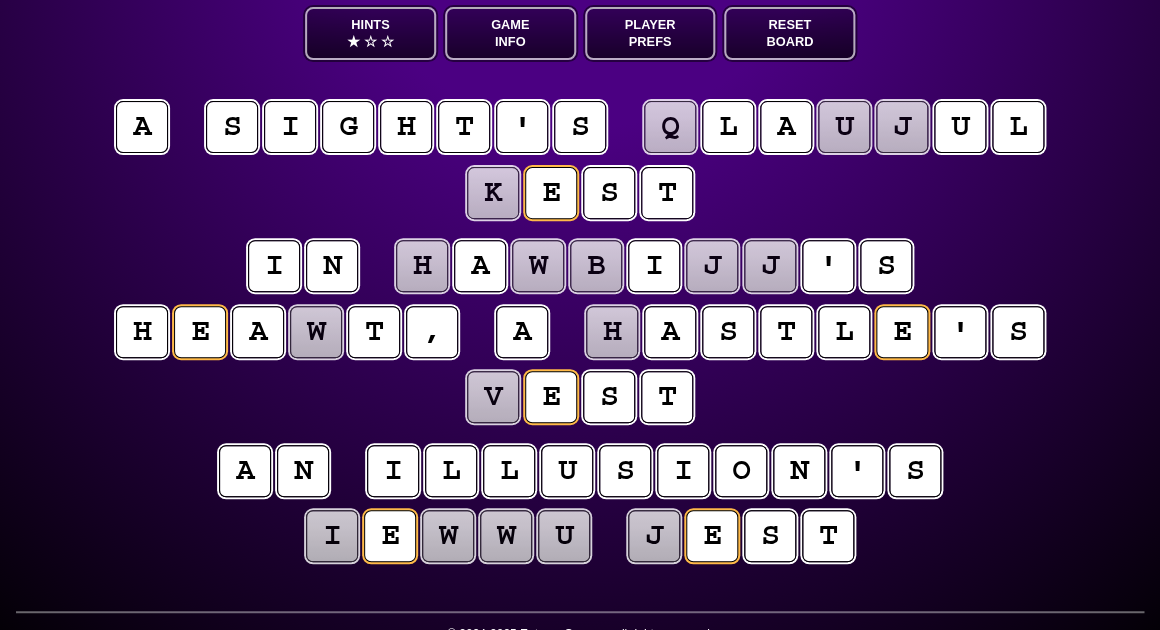 click on "w" at bounding box center (315, 331) 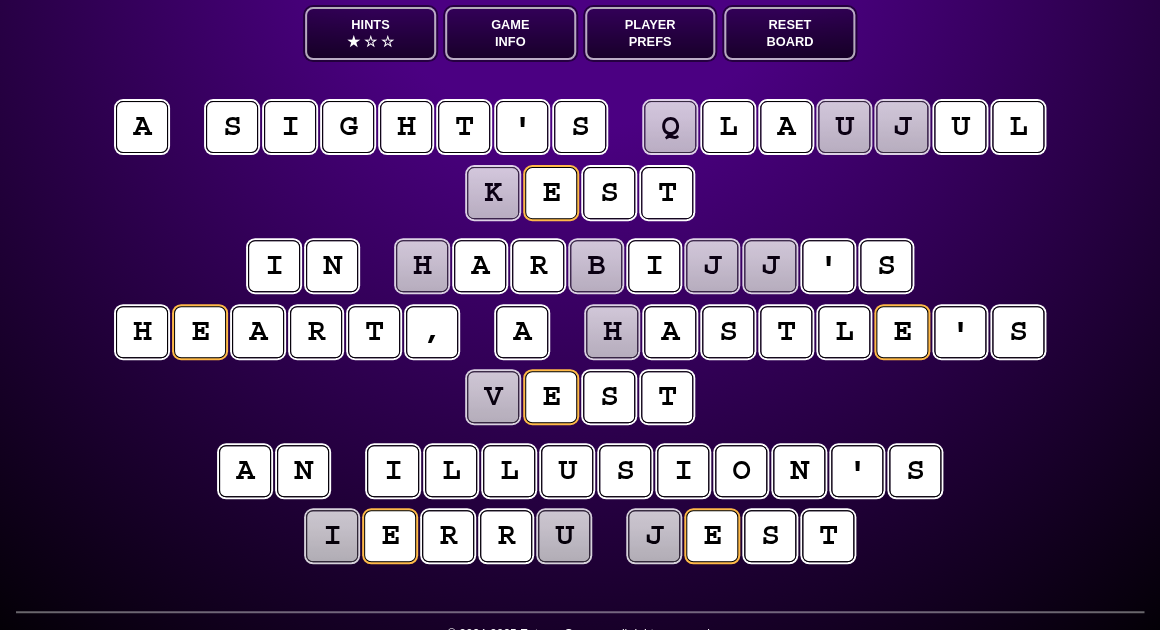 click on "i n h a r b i j j ' s h e a r t , a h a s t l e ' s v e s t" at bounding box center [580, 333] 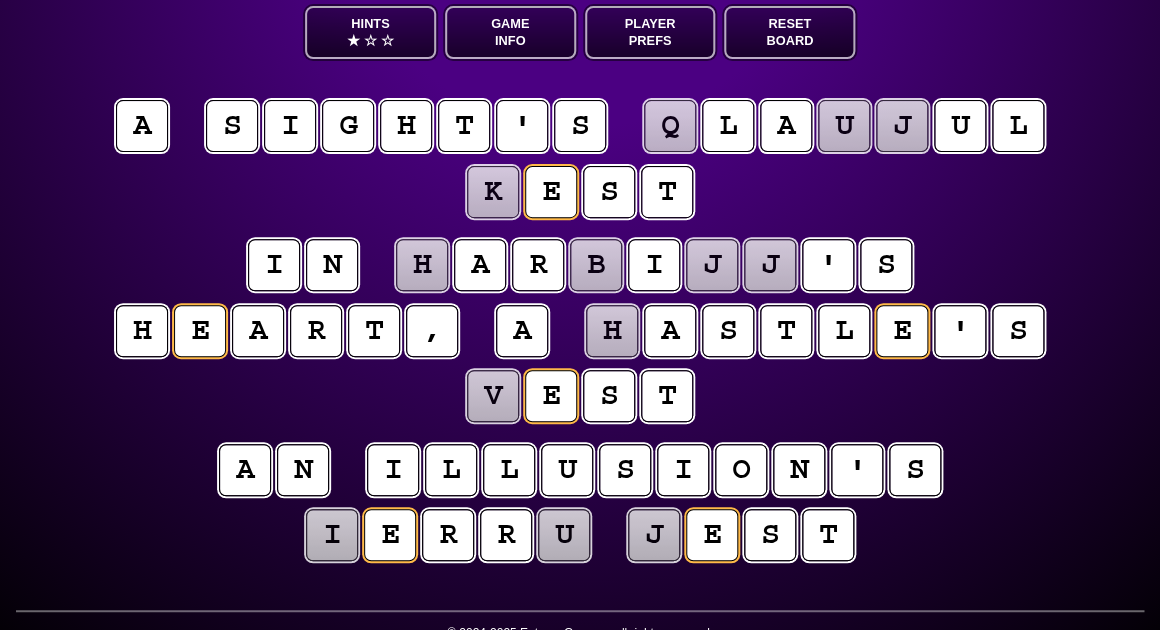 scroll, scrollTop: 117, scrollLeft: 0, axis: vertical 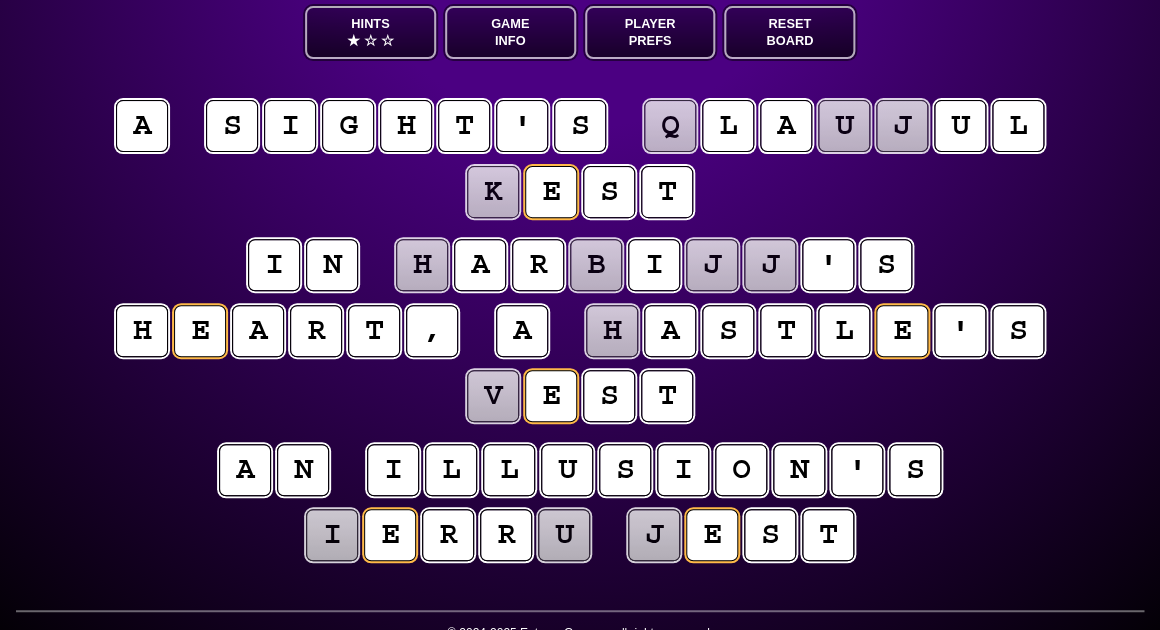 click on "q" at bounding box center (669, 125) 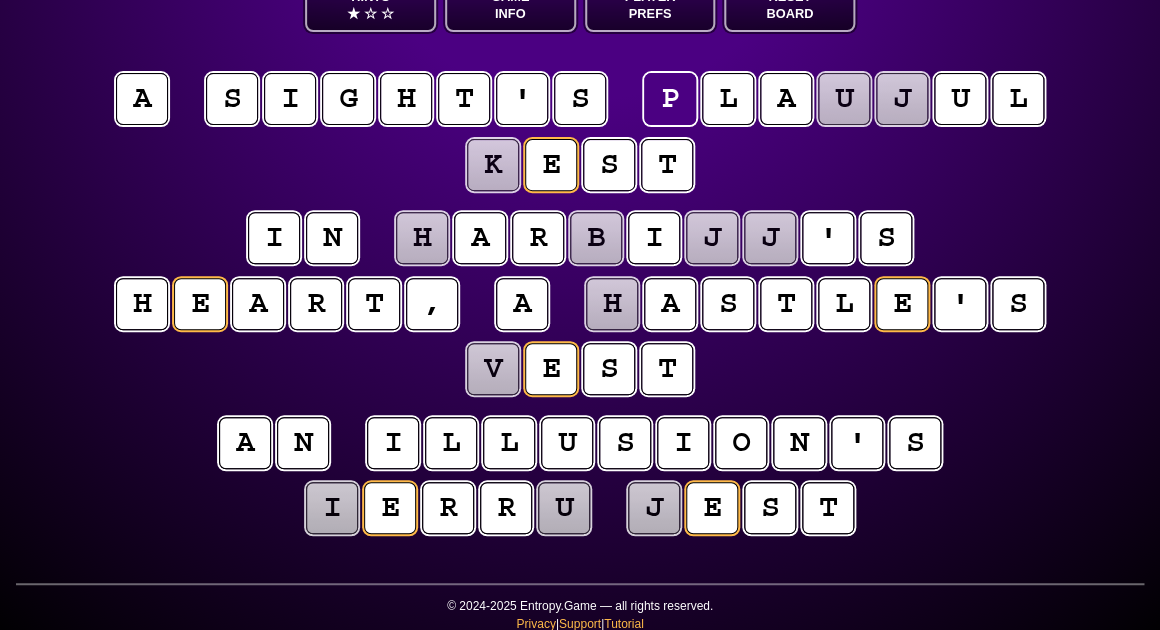scroll, scrollTop: 145, scrollLeft: 0, axis: vertical 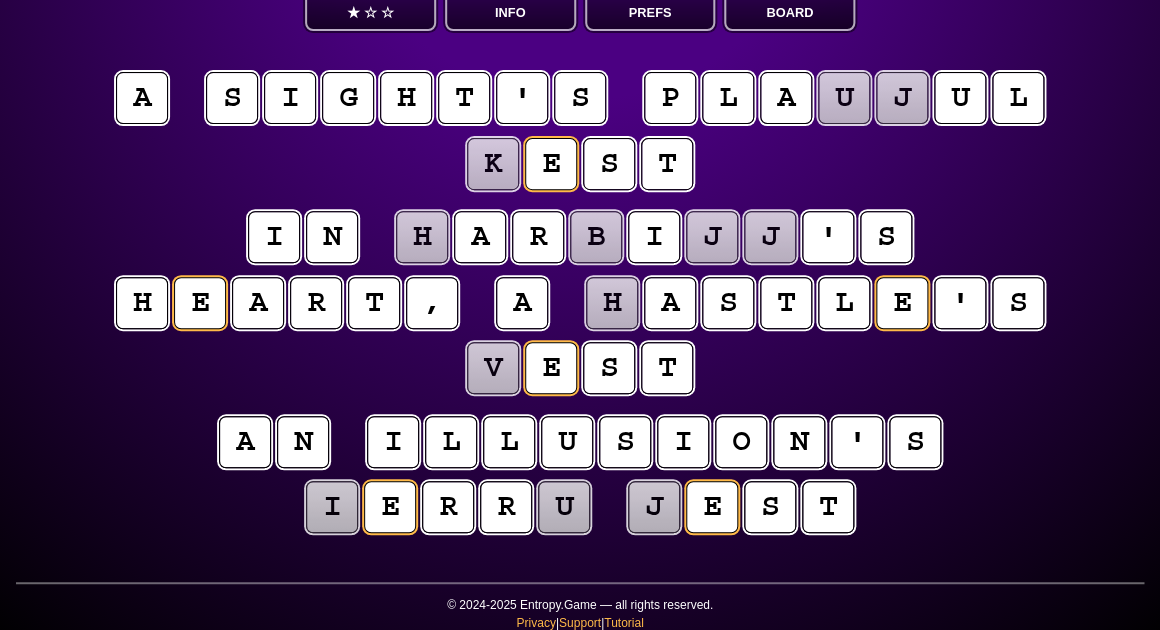 click on "u" at bounding box center [844, 98] 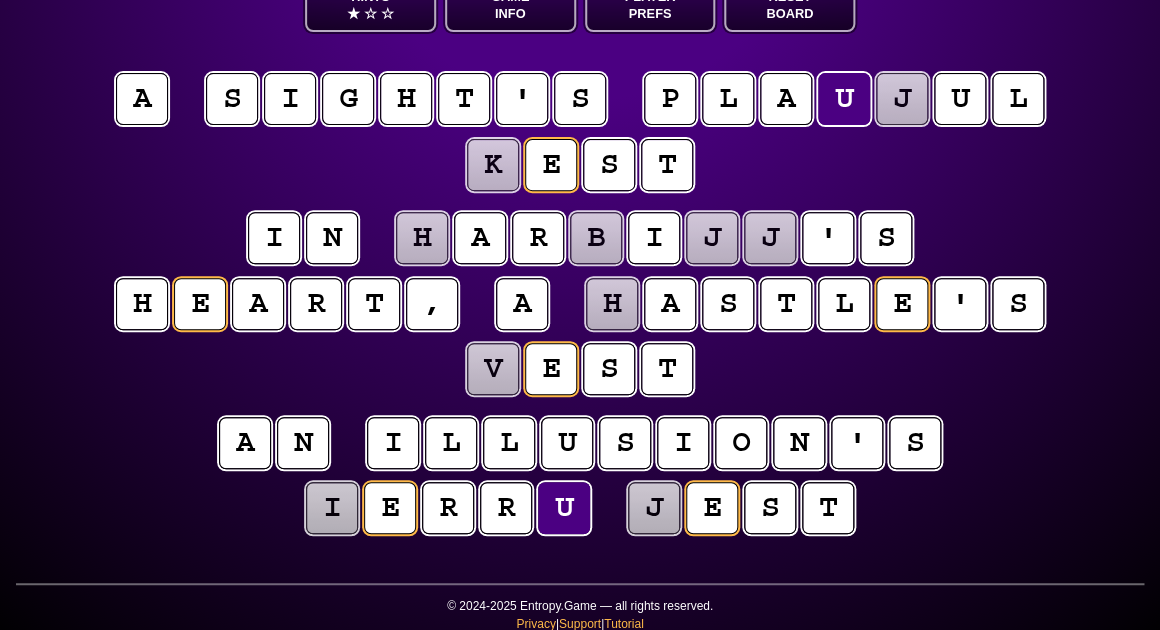 scroll, scrollTop: 145, scrollLeft: 0, axis: vertical 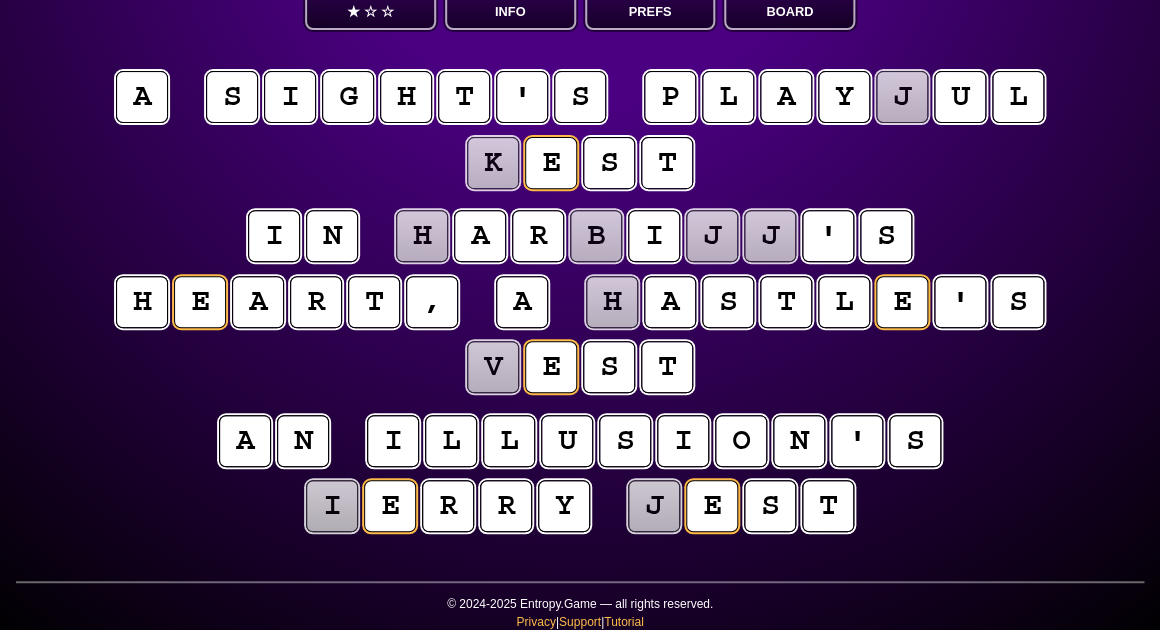 click on "j" at bounding box center (902, 97) 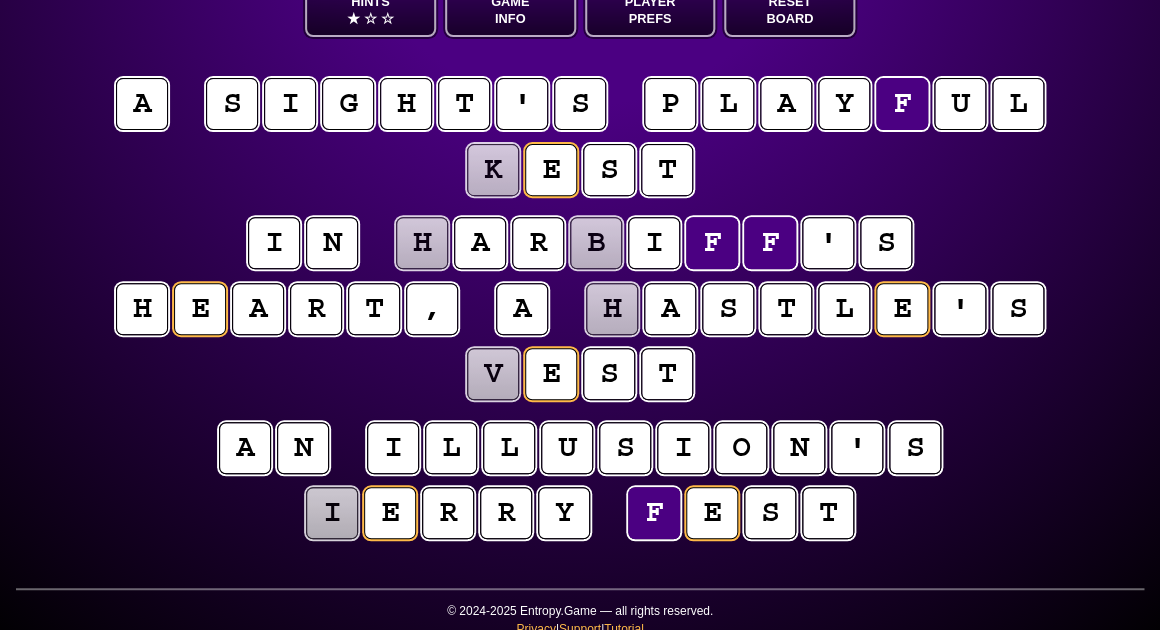 click on "e n t r o p y
Hints ★   ☆   ☆
Game Info
Player Prefs
Reset Board
a s i g h t ' s p l a y f u l k e s t i n h a r b i f f ' s h e a r t , a h a s t l e ' s v e s t a n i l l u s i o n ' s m e r r y f e s t
© 2024-2025 Entropy.Game — all rights reserved. Privacy  |  Support  |  Tutorial" at bounding box center [580, 255] 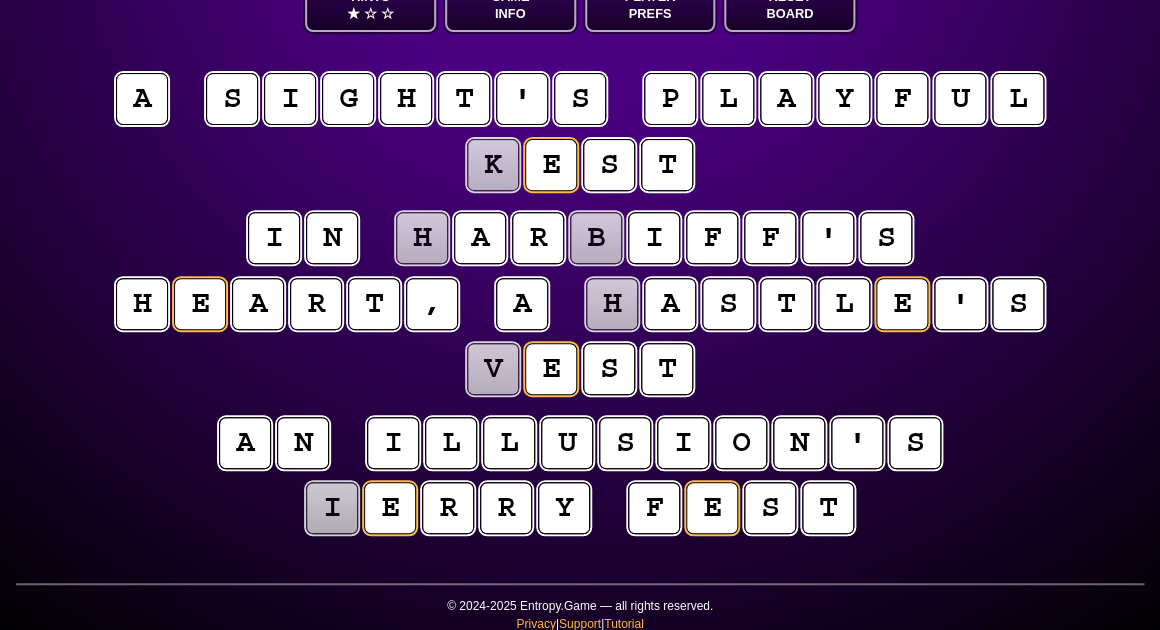 scroll, scrollTop: 145, scrollLeft: 0, axis: vertical 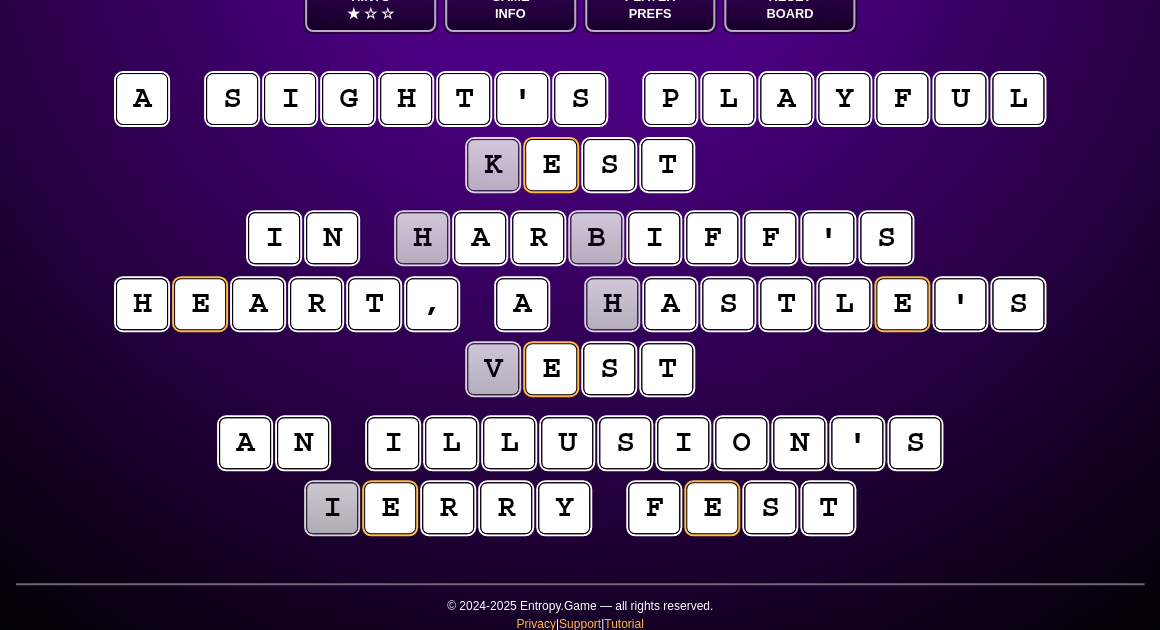 click on "i" at bounding box center [332, 508] 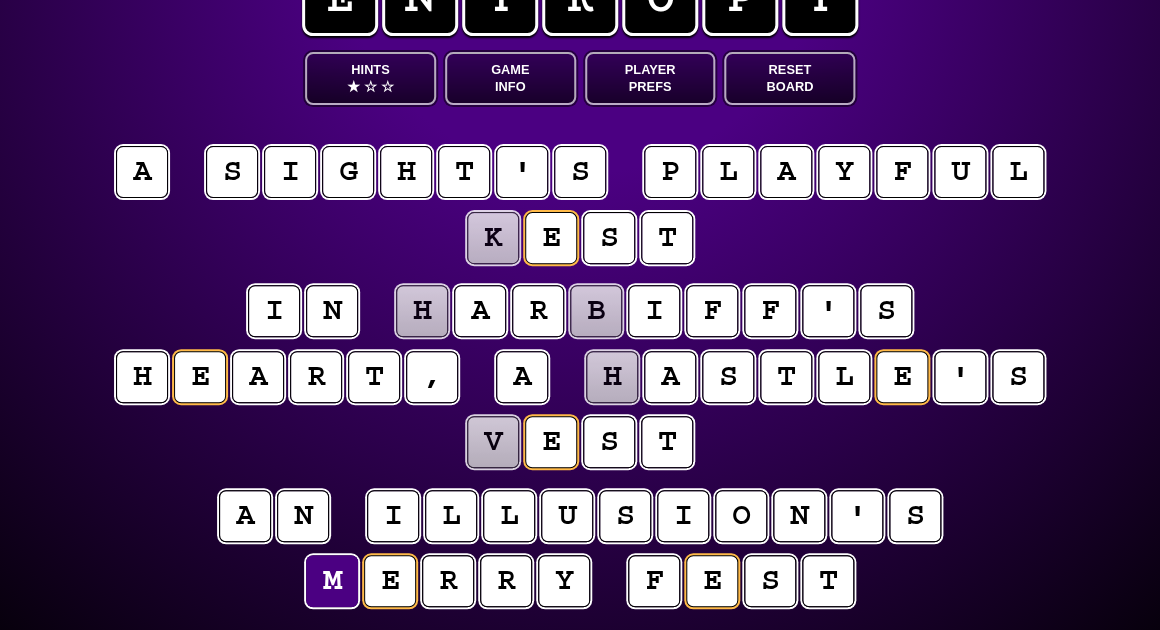 scroll, scrollTop: 72, scrollLeft: 0, axis: vertical 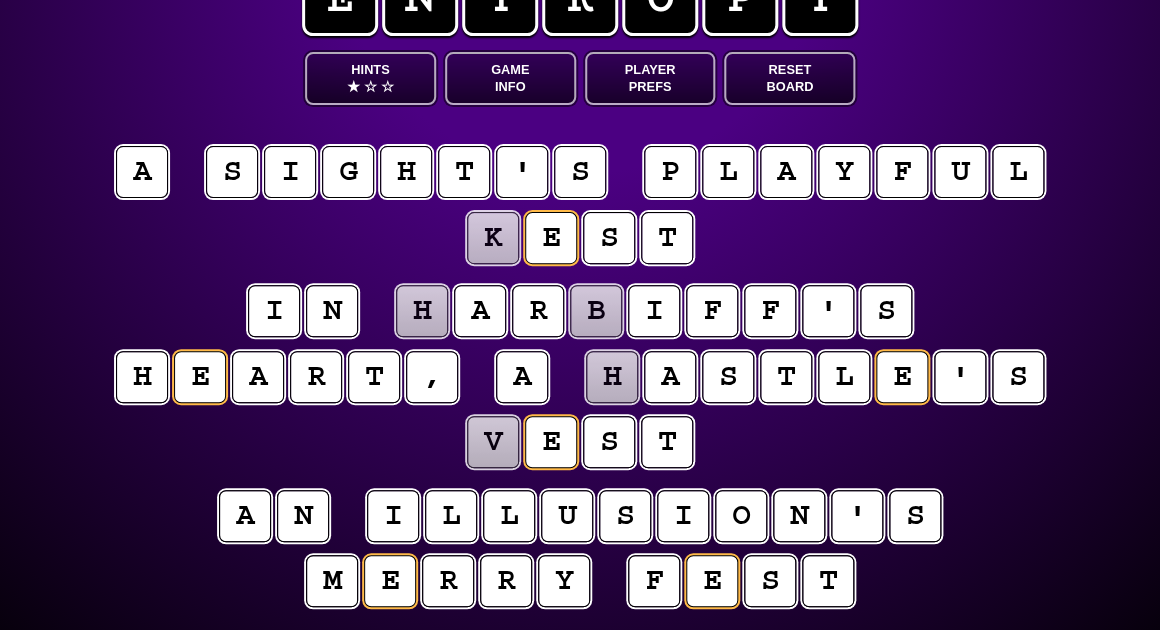 click on "h" at bounding box center (612, 377) 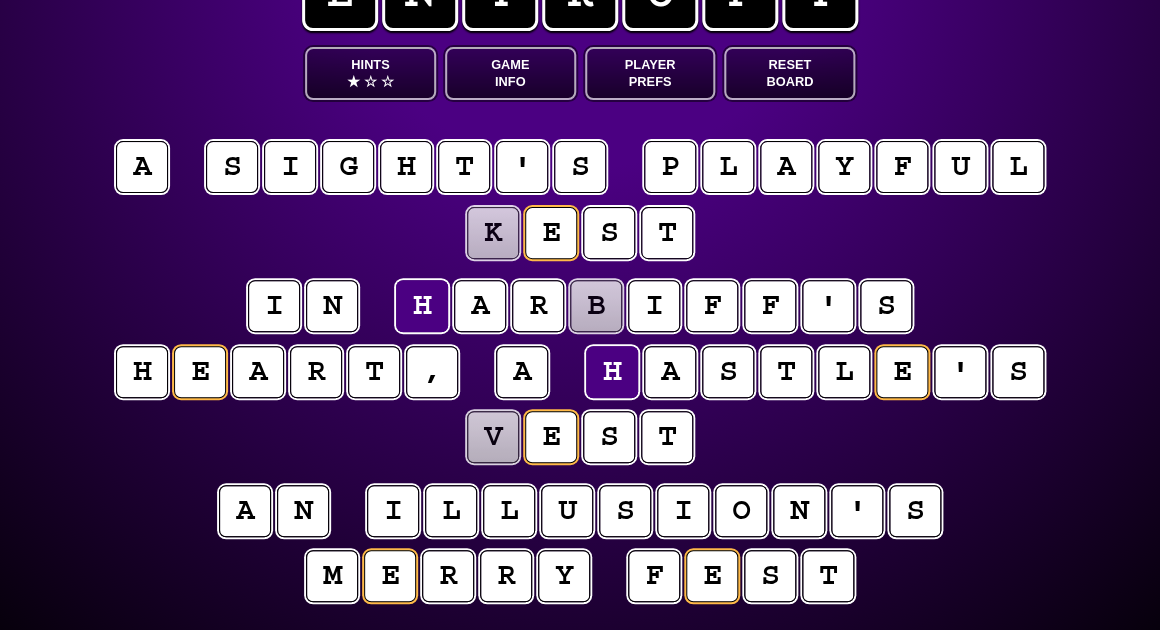 scroll, scrollTop: 79, scrollLeft: 0, axis: vertical 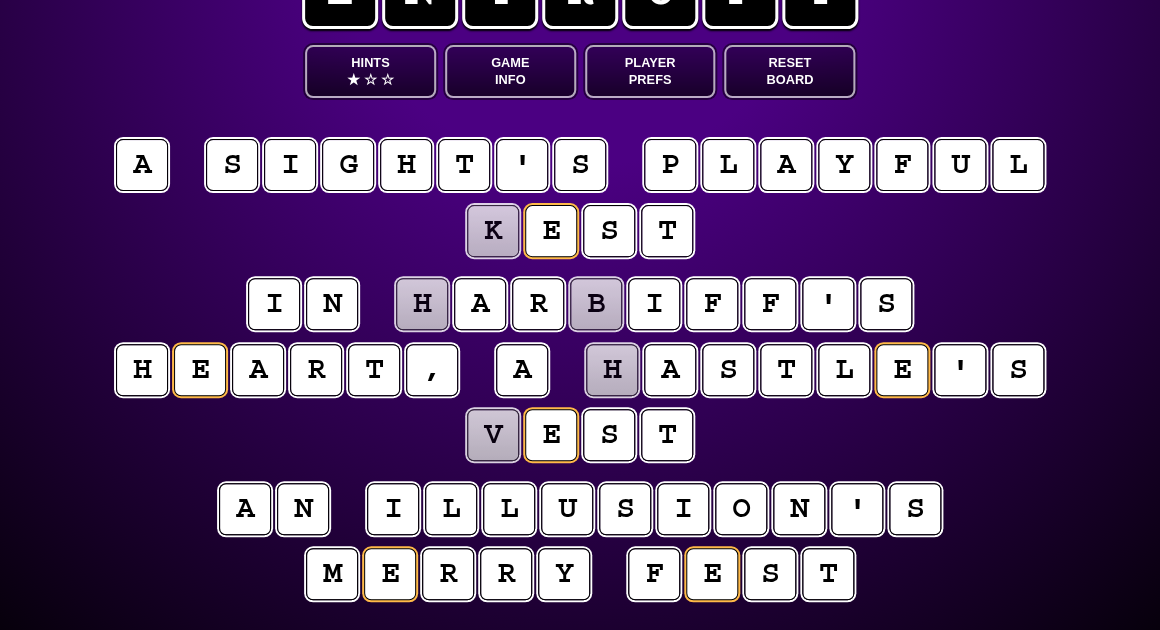 click on "Game Info" at bounding box center (510, 71) 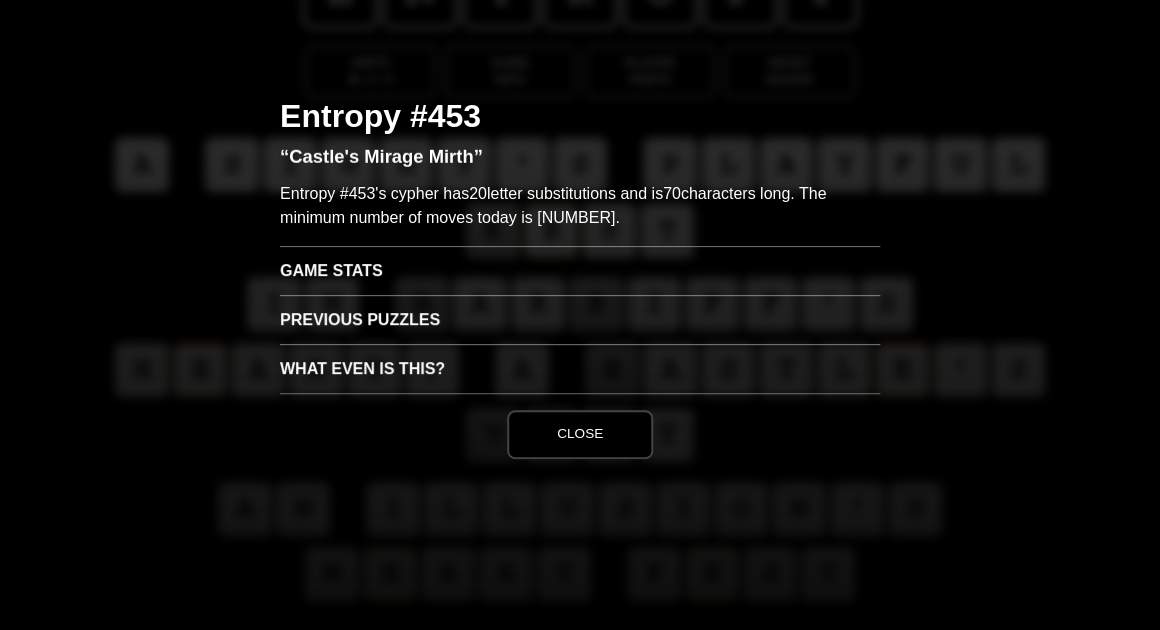 scroll, scrollTop: 0, scrollLeft: 0, axis: both 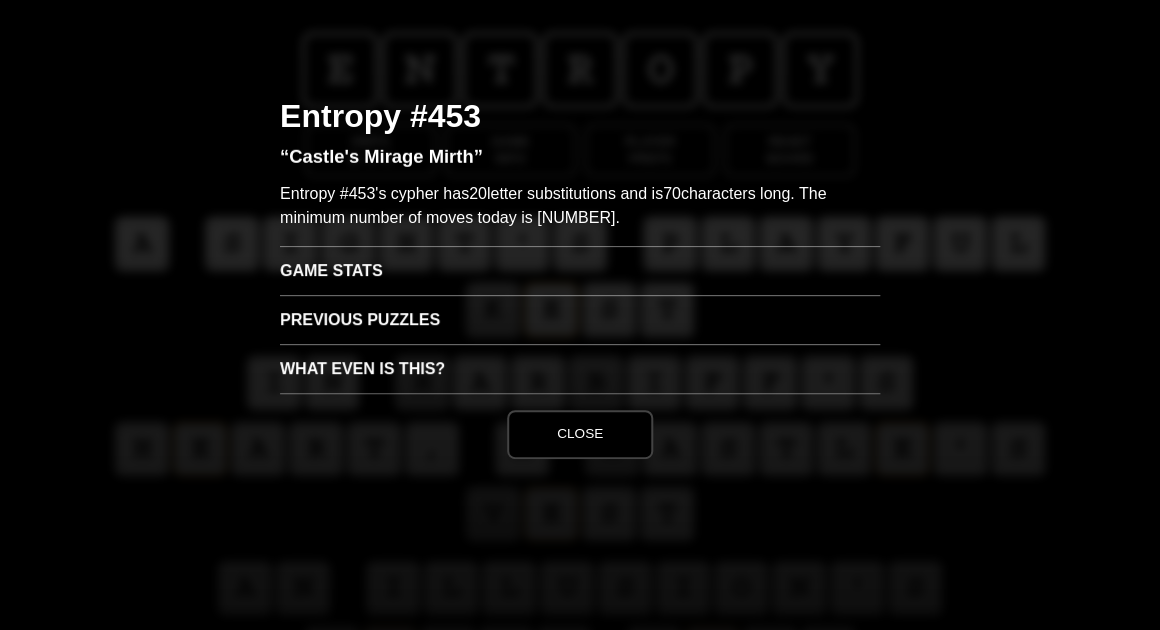 click on "Game Stats" at bounding box center [580, 270] 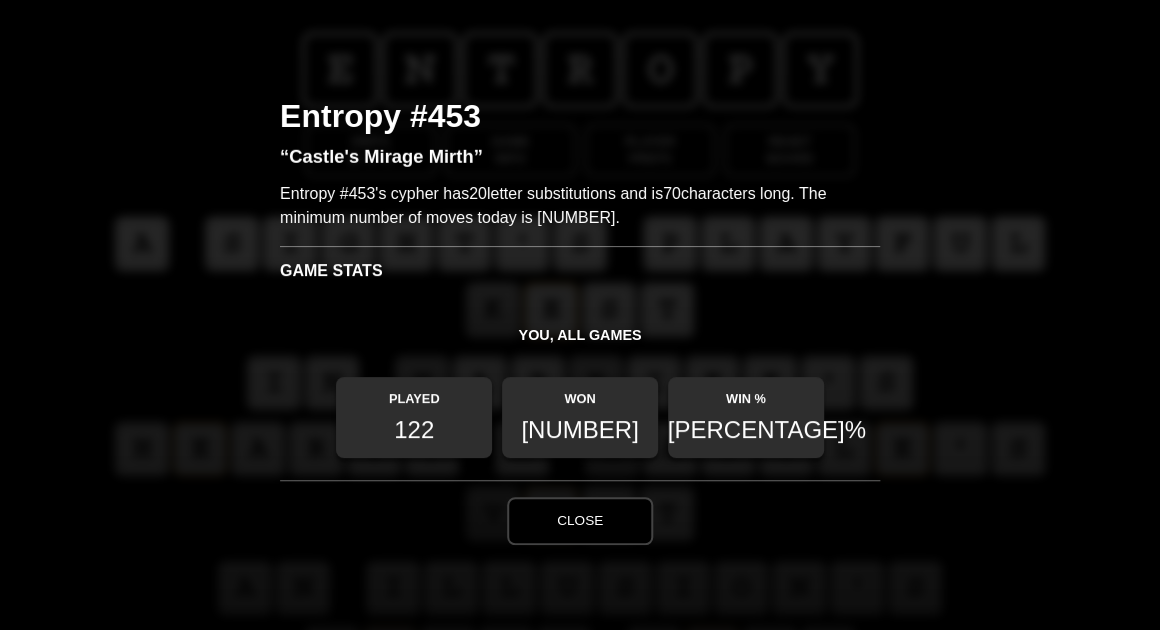 scroll, scrollTop: 0, scrollLeft: 0, axis: both 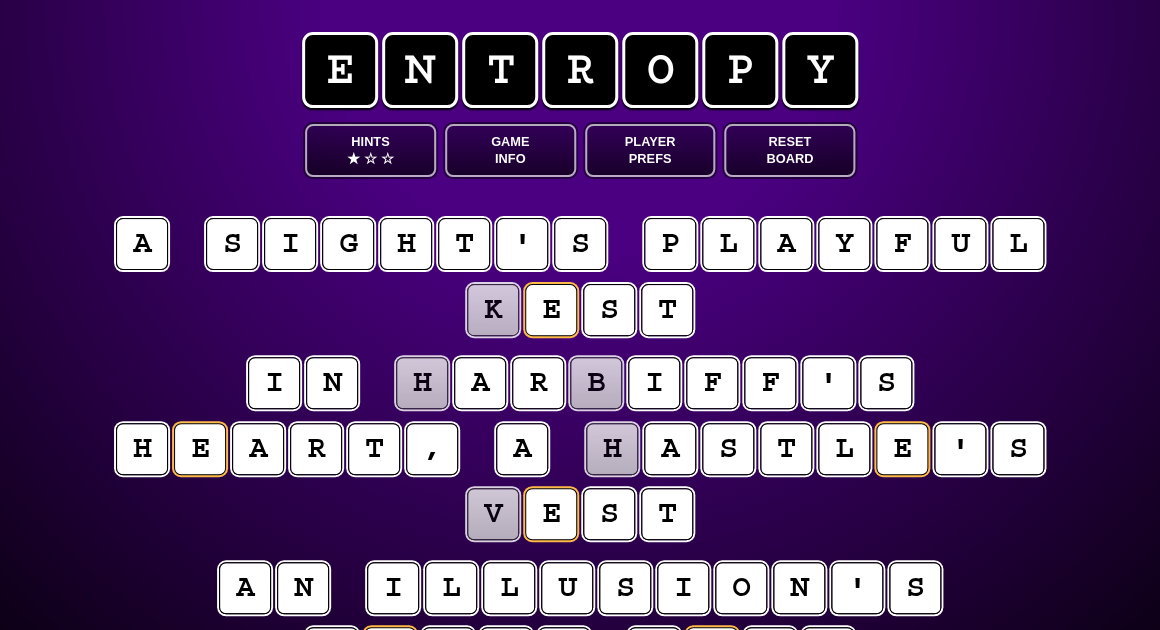 click on "b" at bounding box center [596, 383] 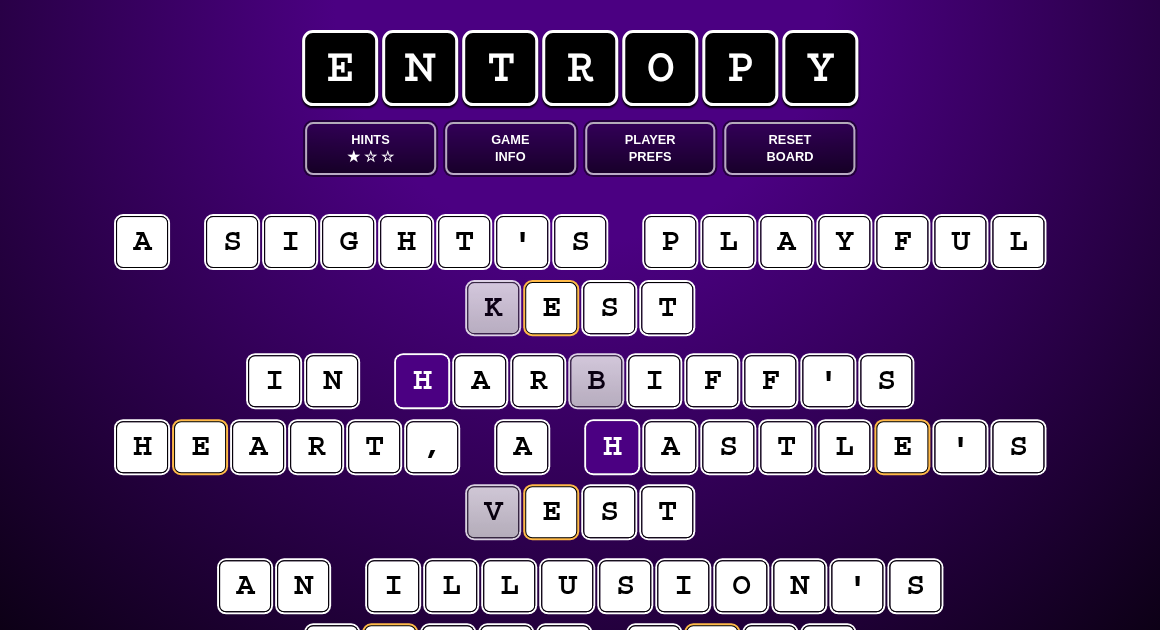 scroll, scrollTop: 3, scrollLeft: 0, axis: vertical 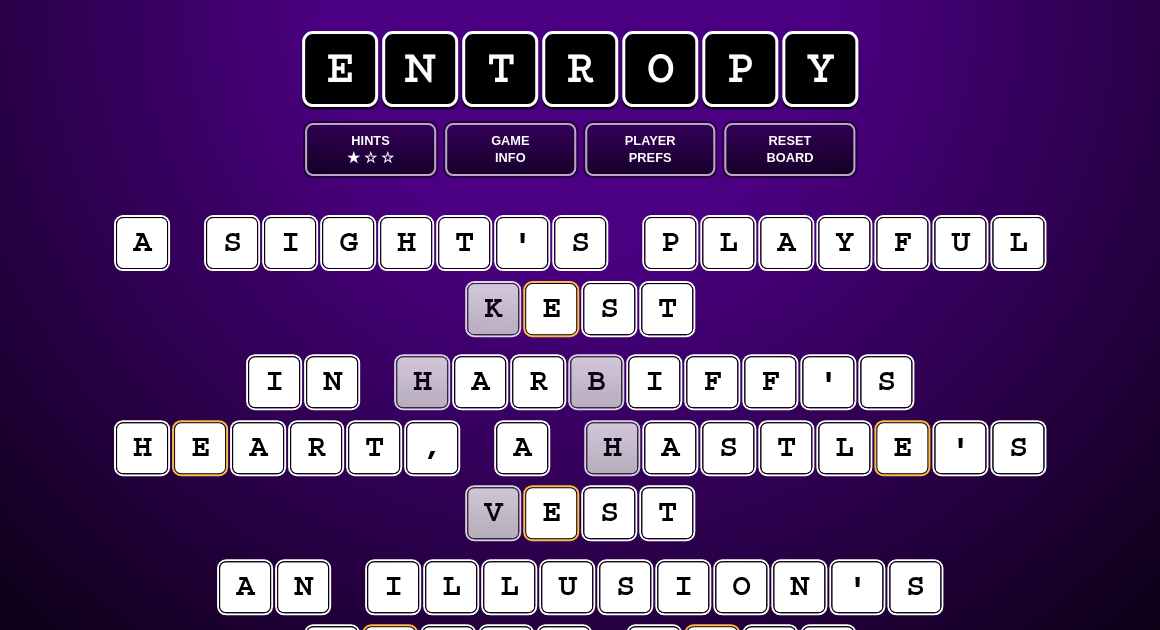 click on "l" at bounding box center [1017, 242] 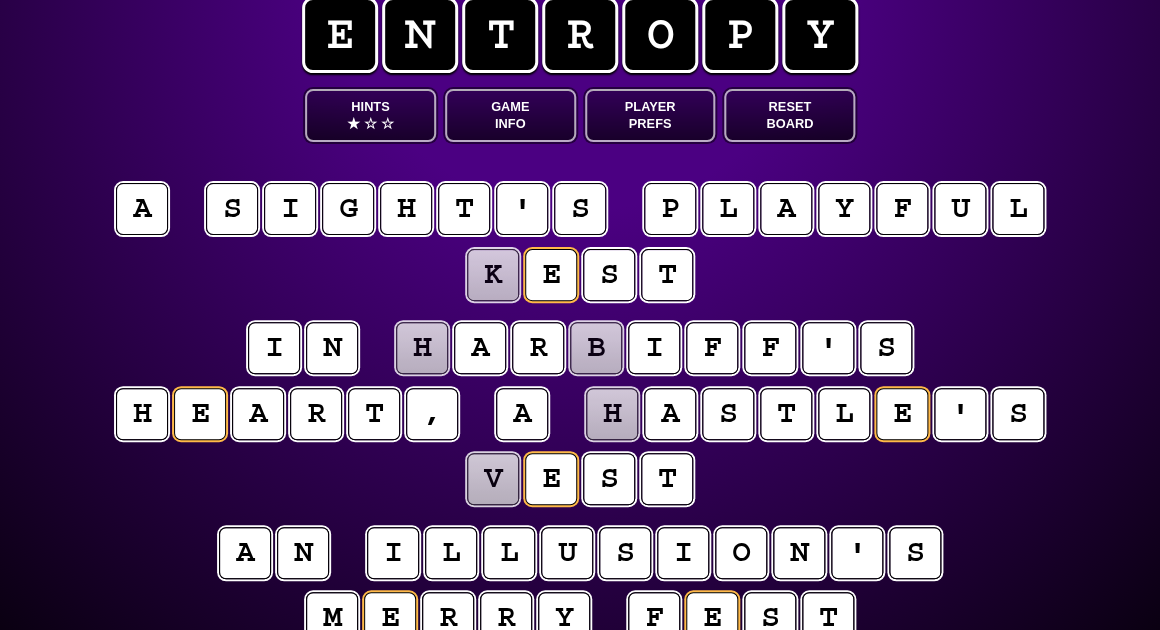 click on "e n t r o p y
Hints ★   ☆   ☆
Game Info
Player Prefs
Reset Board
a s i g h t ' s p l a y f u l k e s t i n h a r b i f f ' s h e a r t , a h a s t l e ' s v e s t a n i l l u s i o n ' s m e r r y f e s t
© 2024-2025 Entropy.Game — all rights reserved. Privacy  |  Support  |  Tutorial" at bounding box center (580, 360) 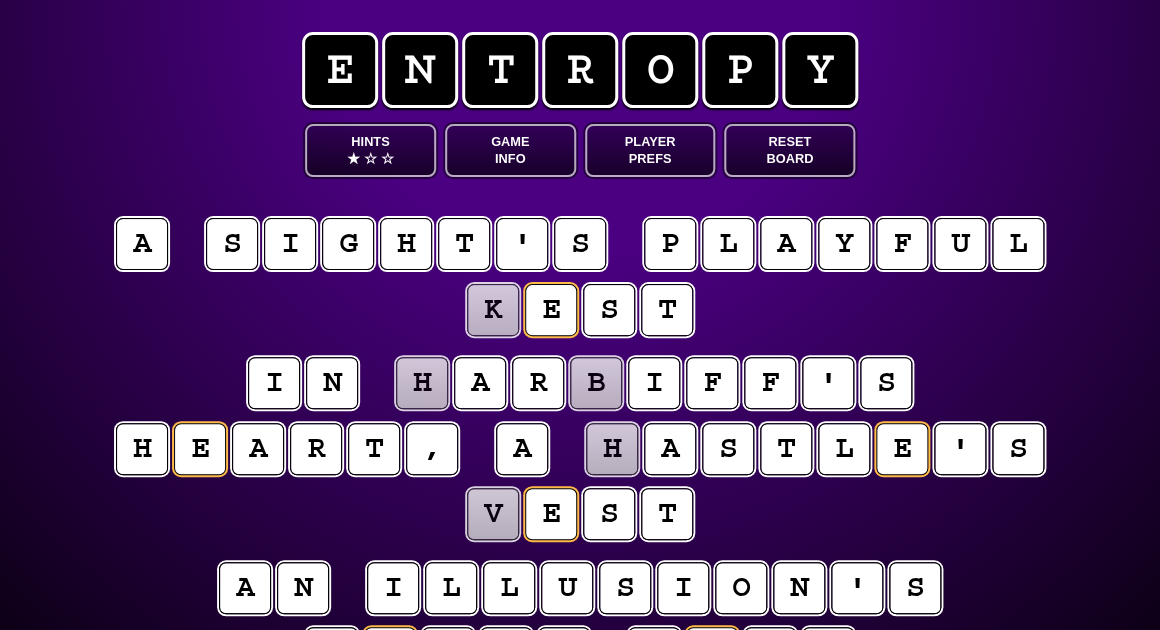 scroll, scrollTop: 0, scrollLeft: 0, axis: both 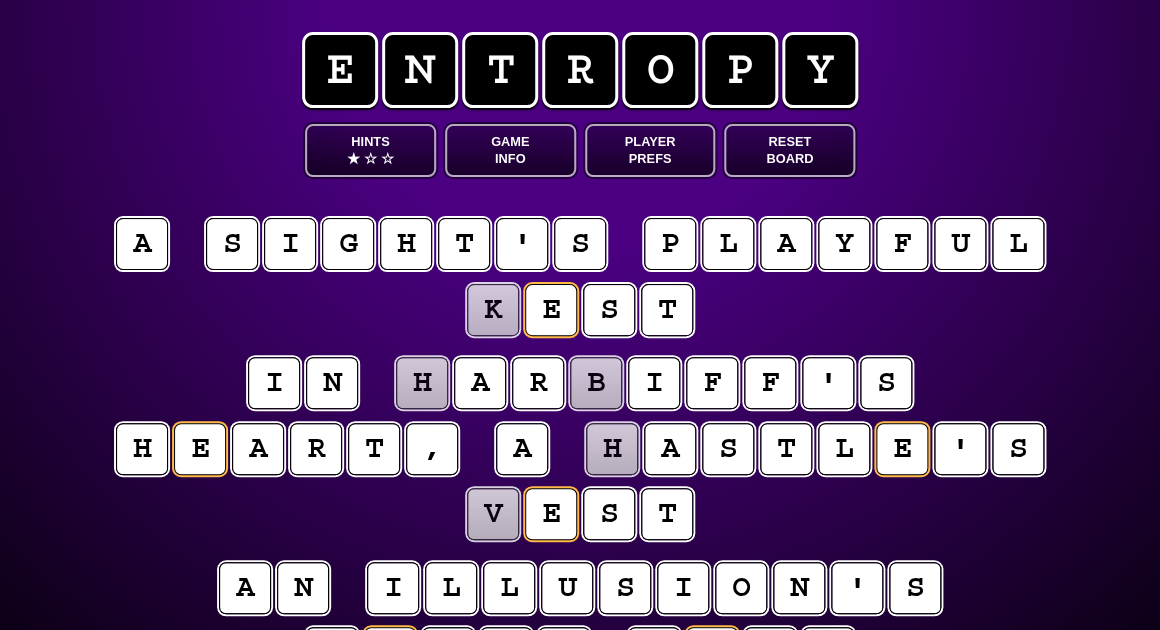 click on "r" at bounding box center [538, 383] 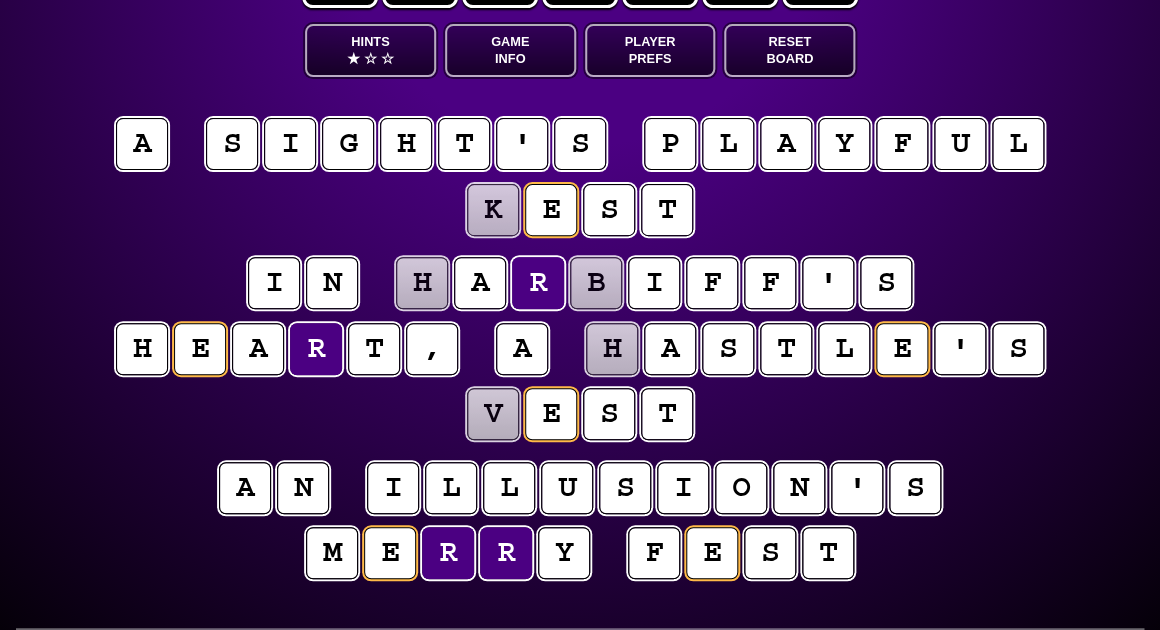 scroll, scrollTop: 106, scrollLeft: 0, axis: vertical 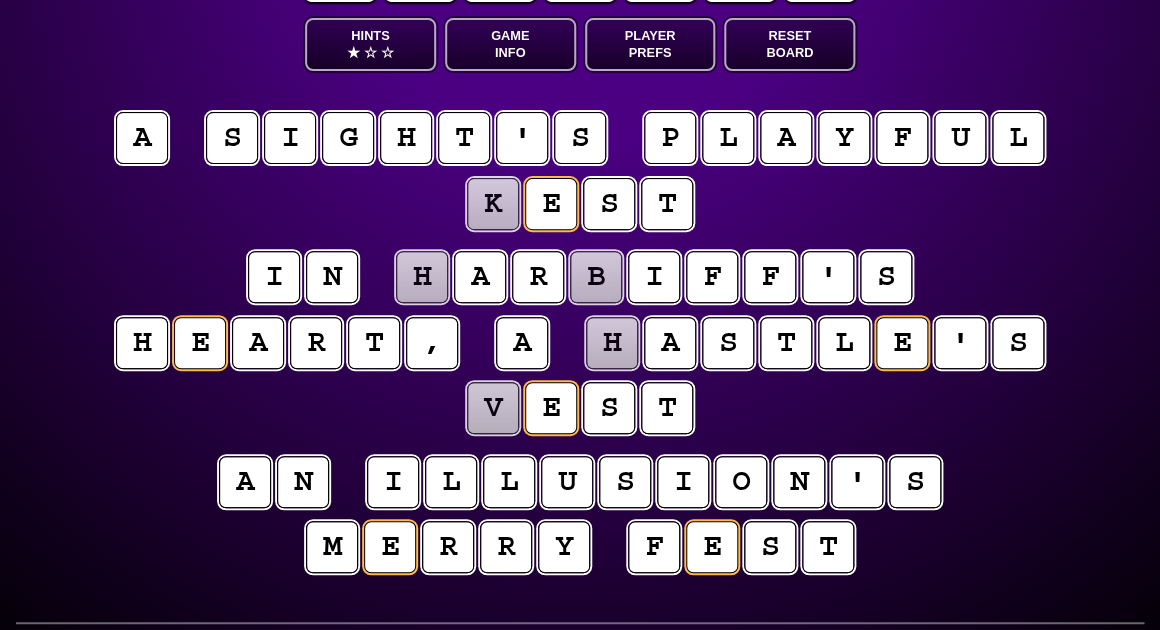 click on "k" at bounding box center (492, 203) 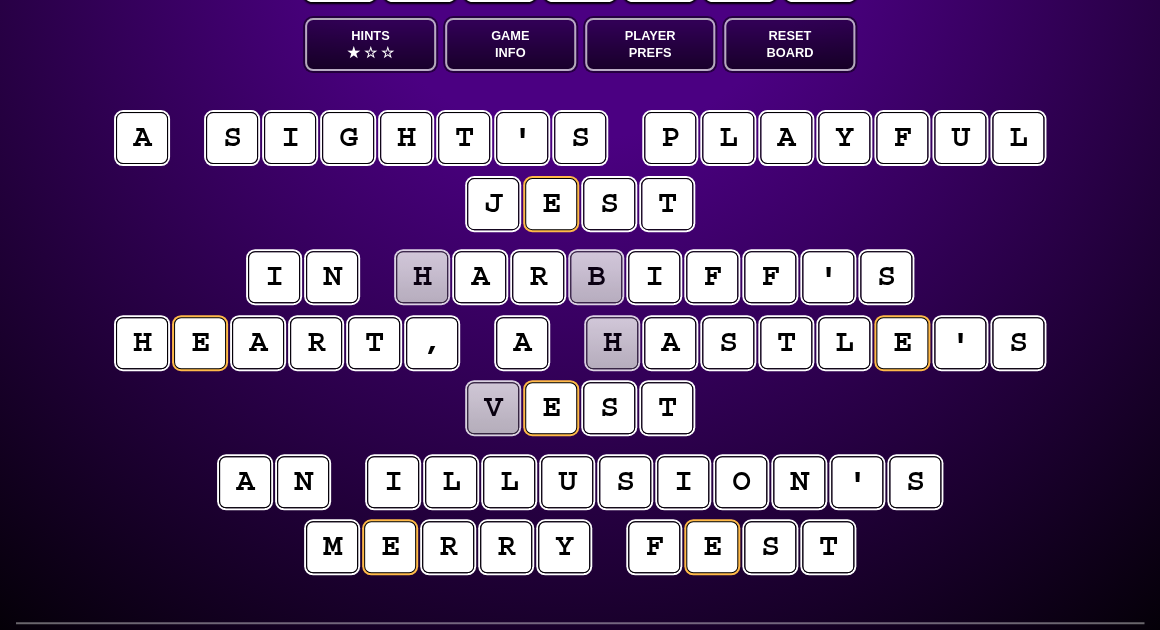 click on "h" at bounding box center (612, 343) 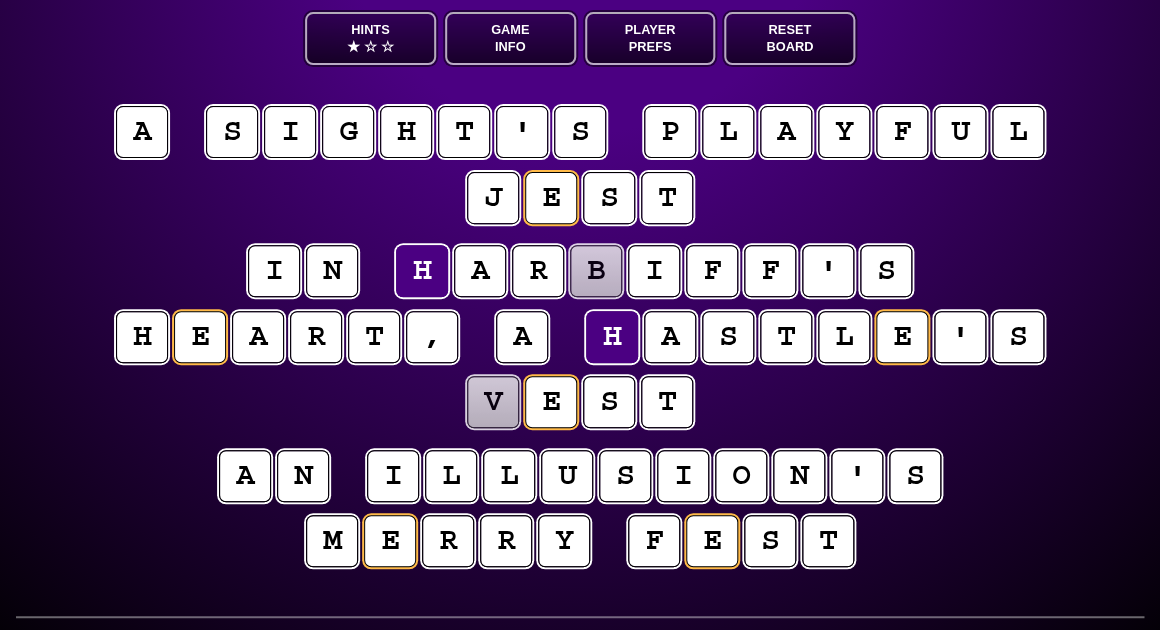 scroll, scrollTop: 113, scrollLeft: 0, axis: vertical 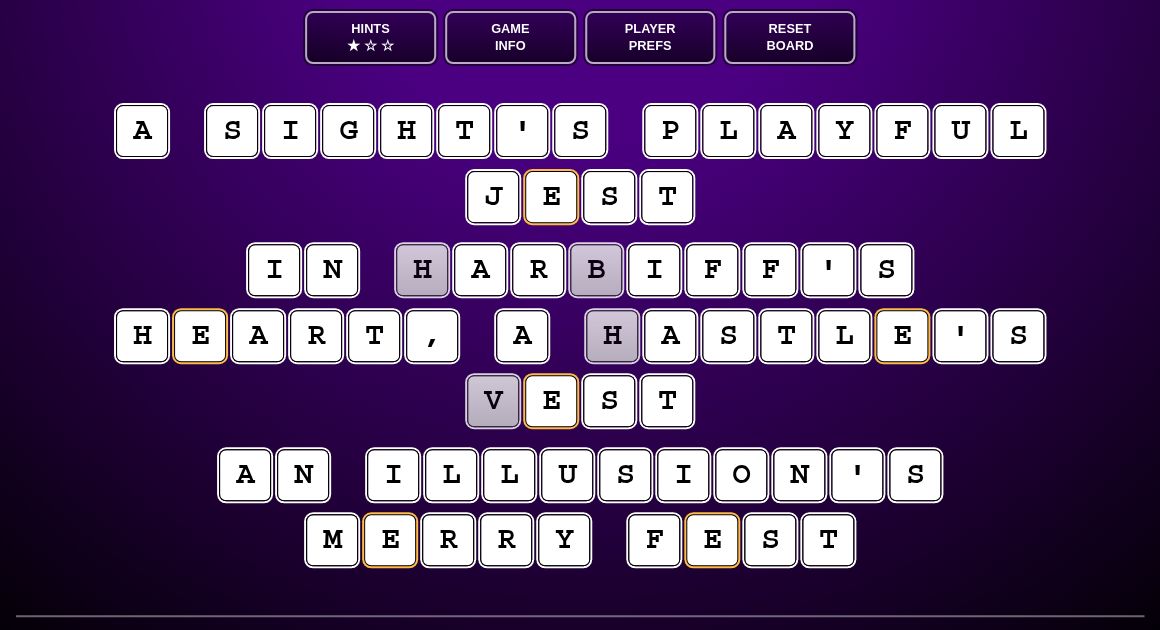 click on "h" at bounding box center (612, 336) 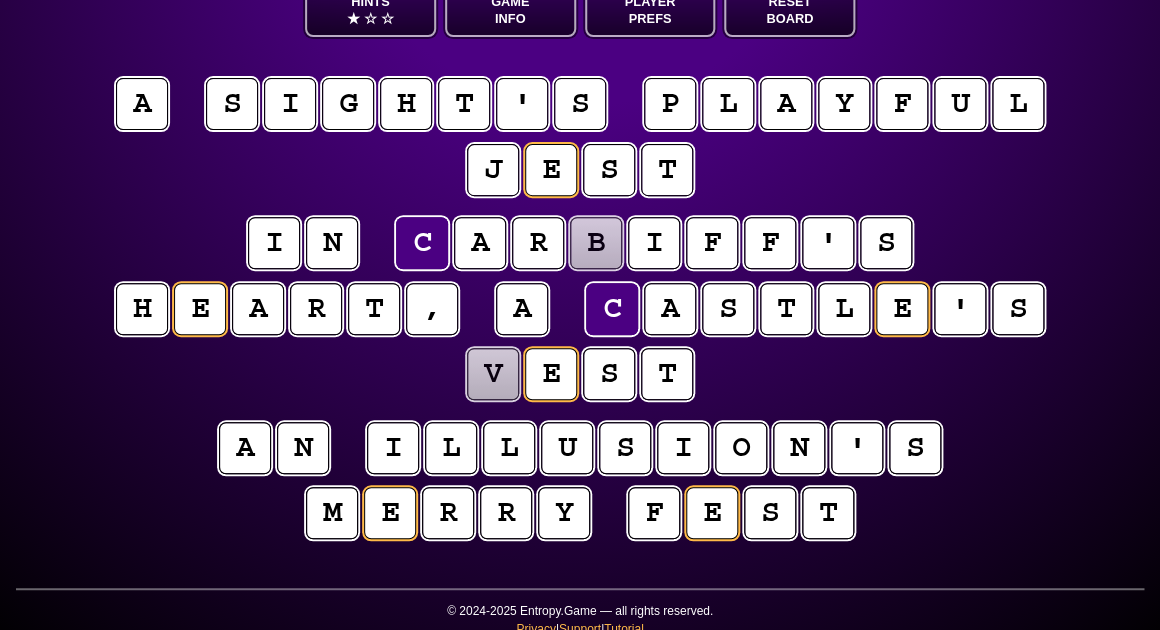 scroll, scrollTop: 144, scrollLeft: 0, axis: vertical 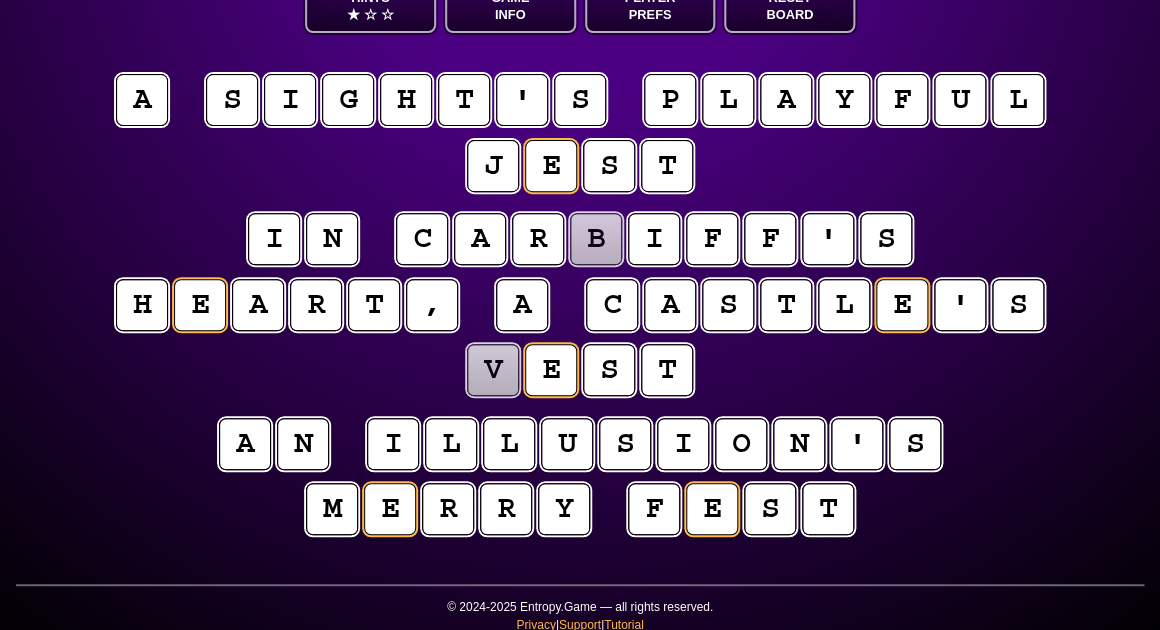 click on "i n c a r b i f f ' s h e a r t , a c a s t l e ' s v e s t" at bounding box center [580, 306] 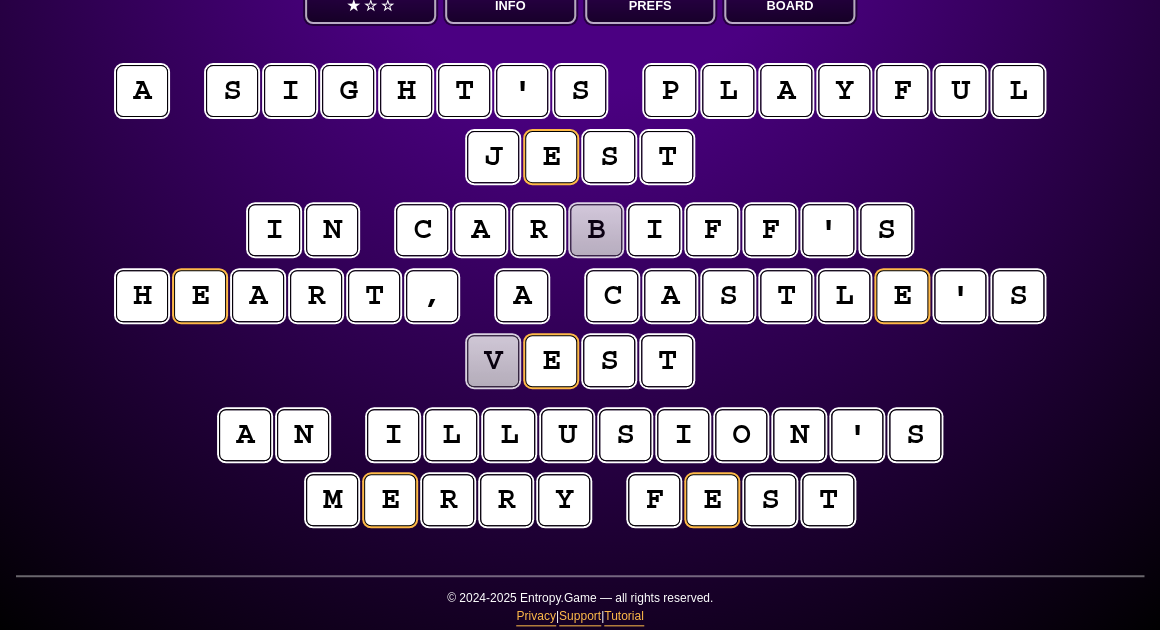 scroll, scrollTop: 153, scrollLeft: 0, axis: vertical 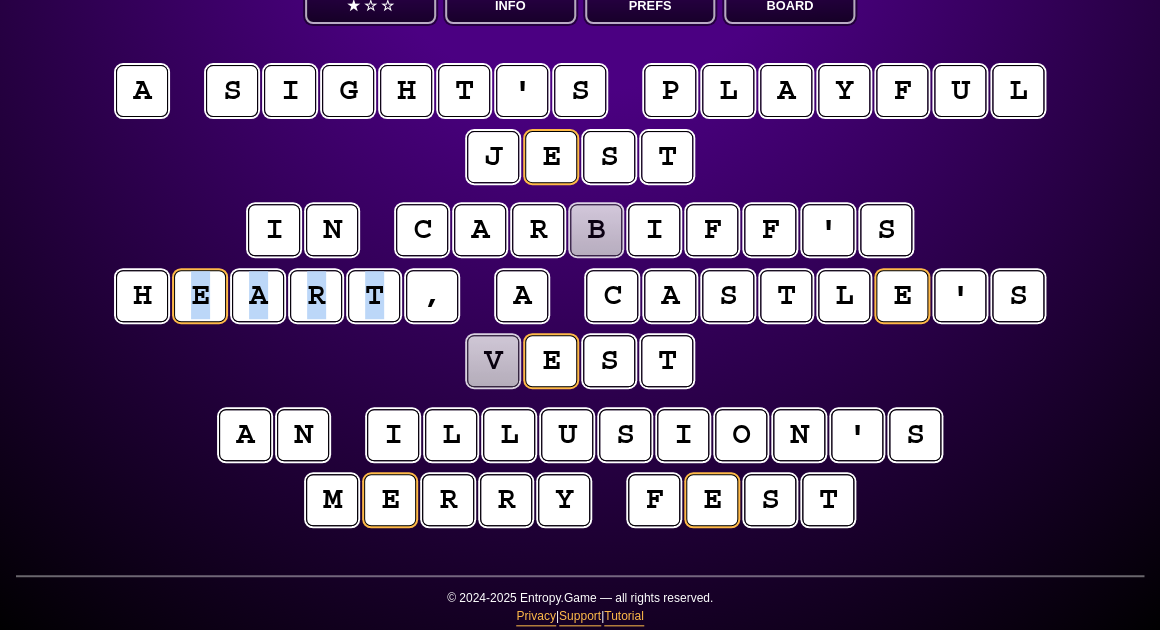 drag, startPoint x: 392, startPoint y: 289, endPoint x: 173, endPoint y: 287, distance: 219.00912 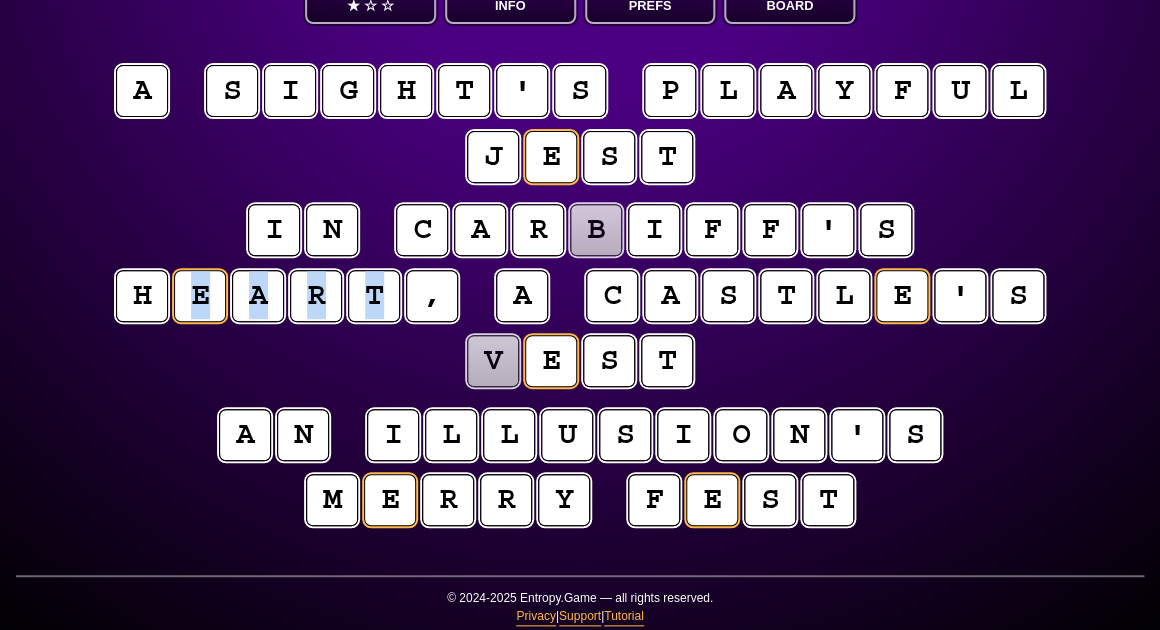 click on "h e a r t ," at bounding box center (287, 297) 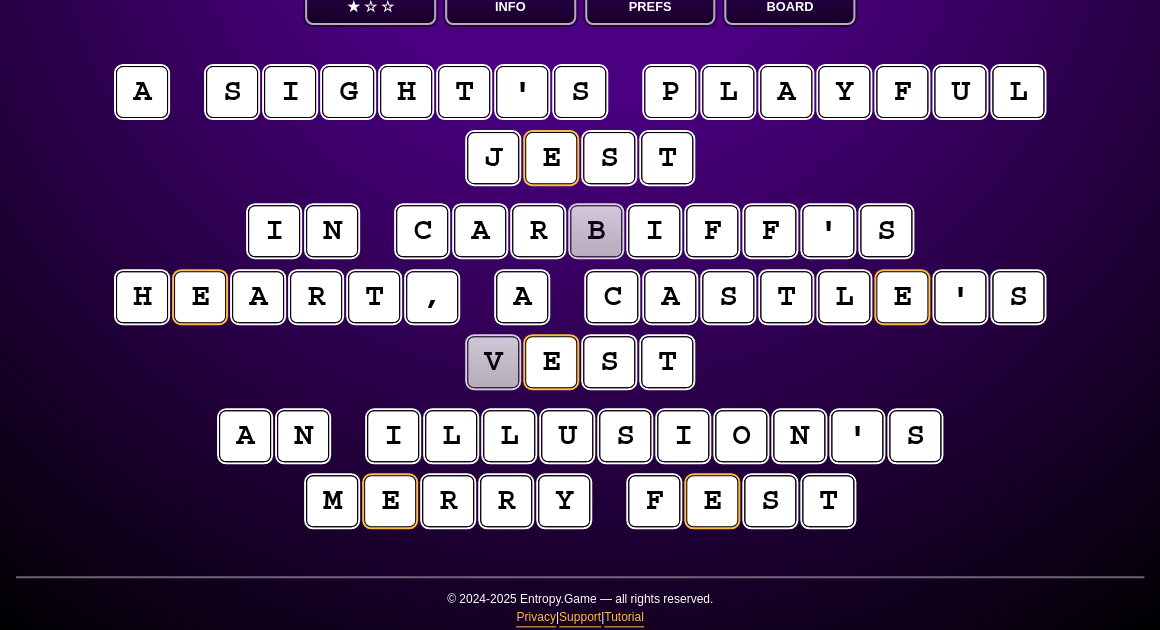 click on "h e a r t ," at bounding box center [287, 298] 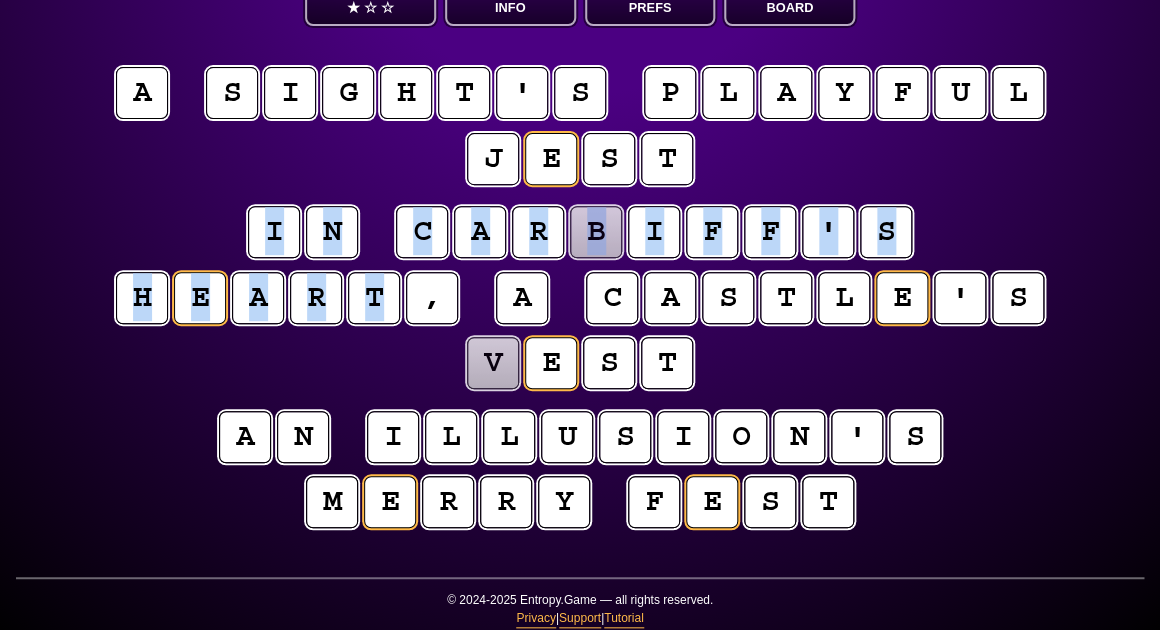 drag, startPoint x: 398, startPoint y: 295, endPoint x: 145, endPoint y: 256, distance: 255.98828 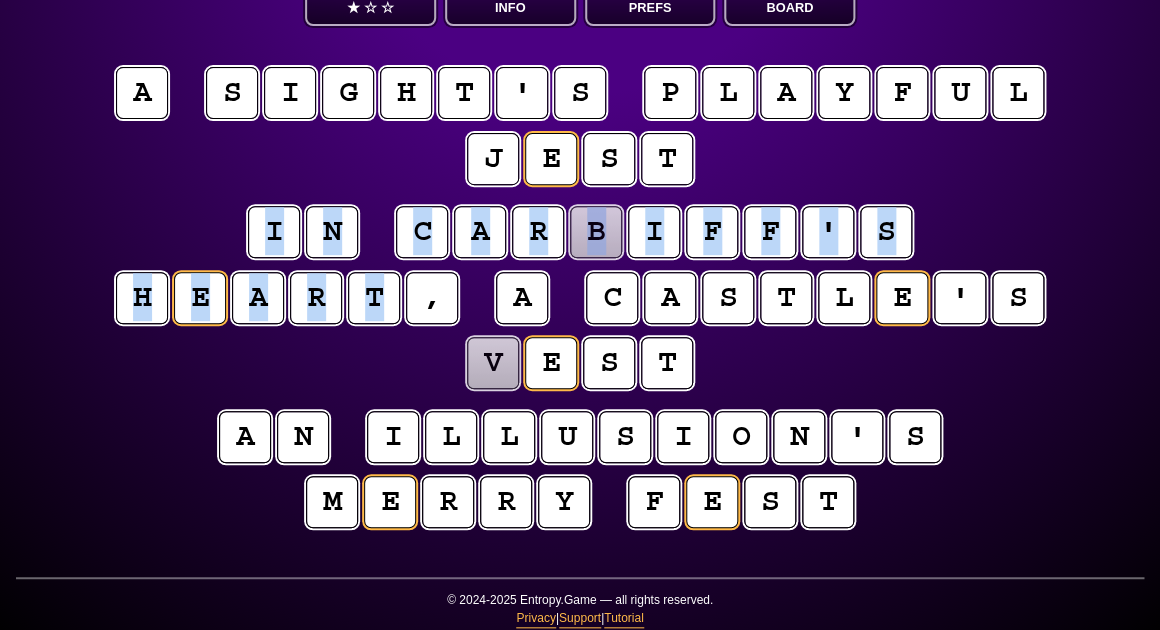 click on "i n c a r b i f f ' s h e a r t , a c a s t l e ' s v e s t" at bounding box center [580, 299] 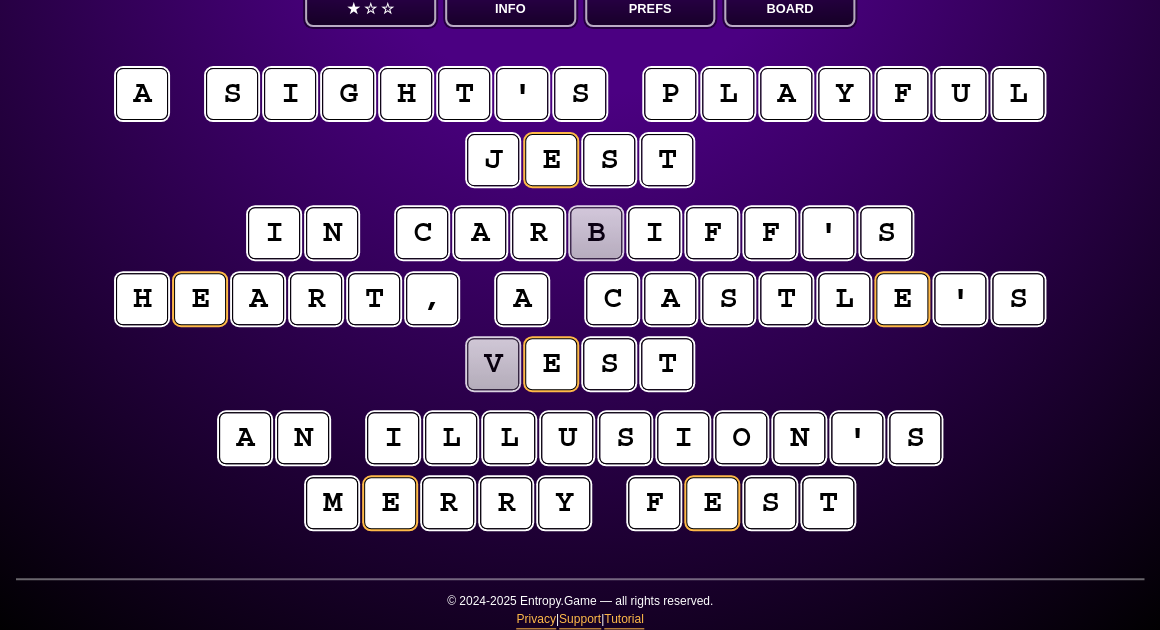 click on "a s i g h t ' s p l a y f u l j e s t" at bounding box center [580, 128] 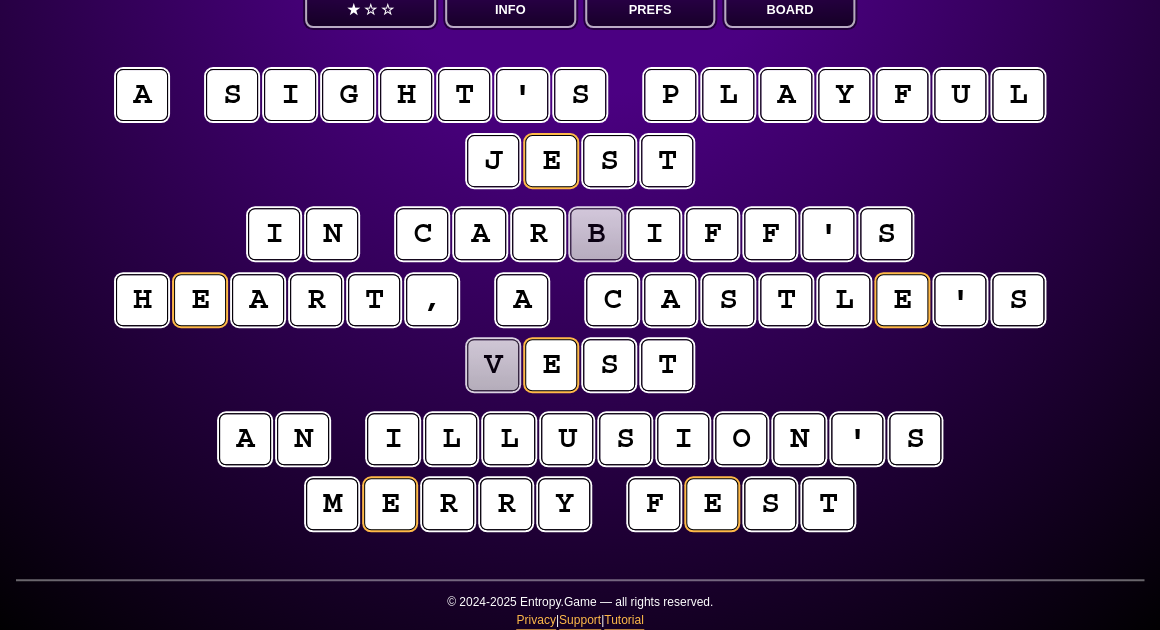 click on "b" at bounding box center (596, 234) 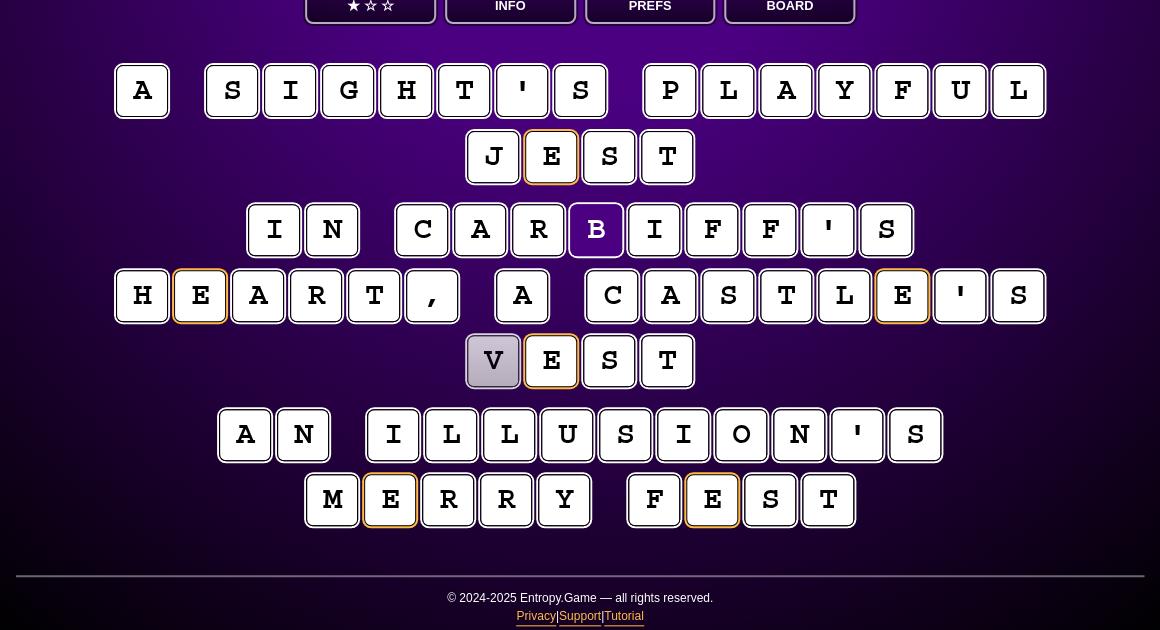 scroll, scrollTop: 152, scrollLeft: 0, axis: vertical 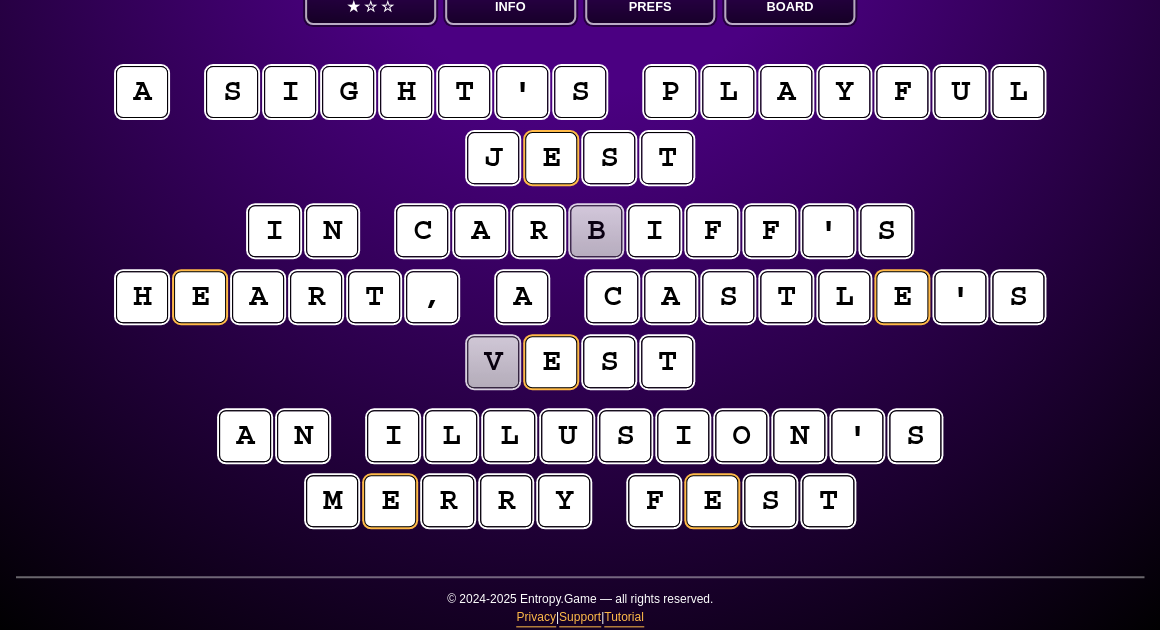 click on "v" at bounding box center (492, 362) 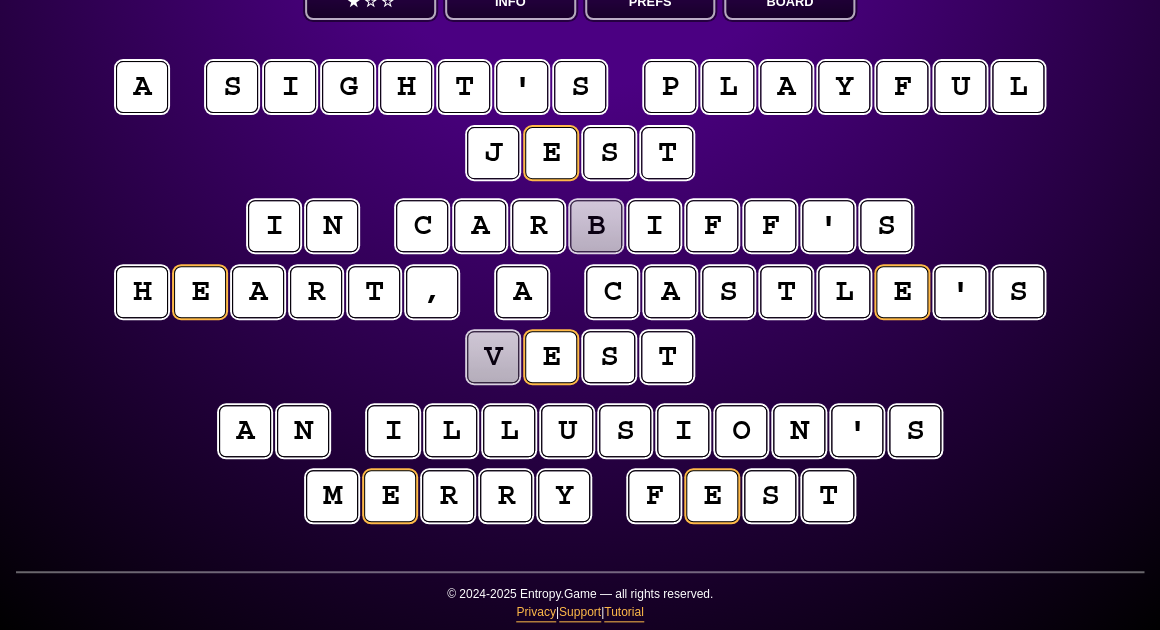 click on "j" at bounding box center (493, 153) 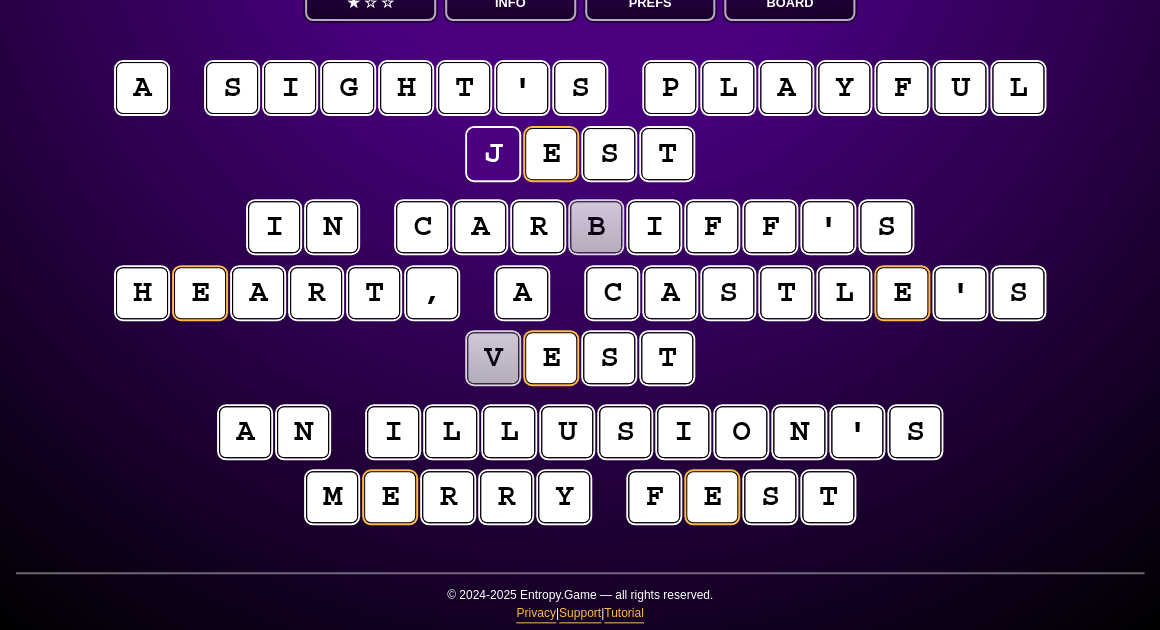 scroll, scrollTop: 159, scrollLeft: 0, axis: vertical 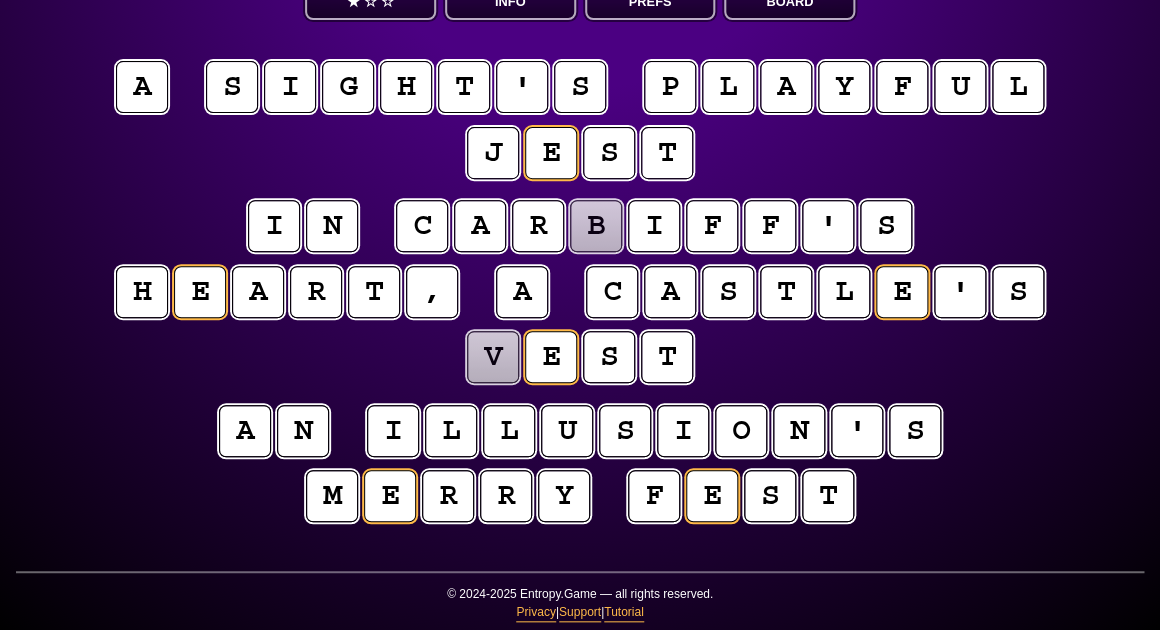 click on "f" at bounding box center [653, 496] 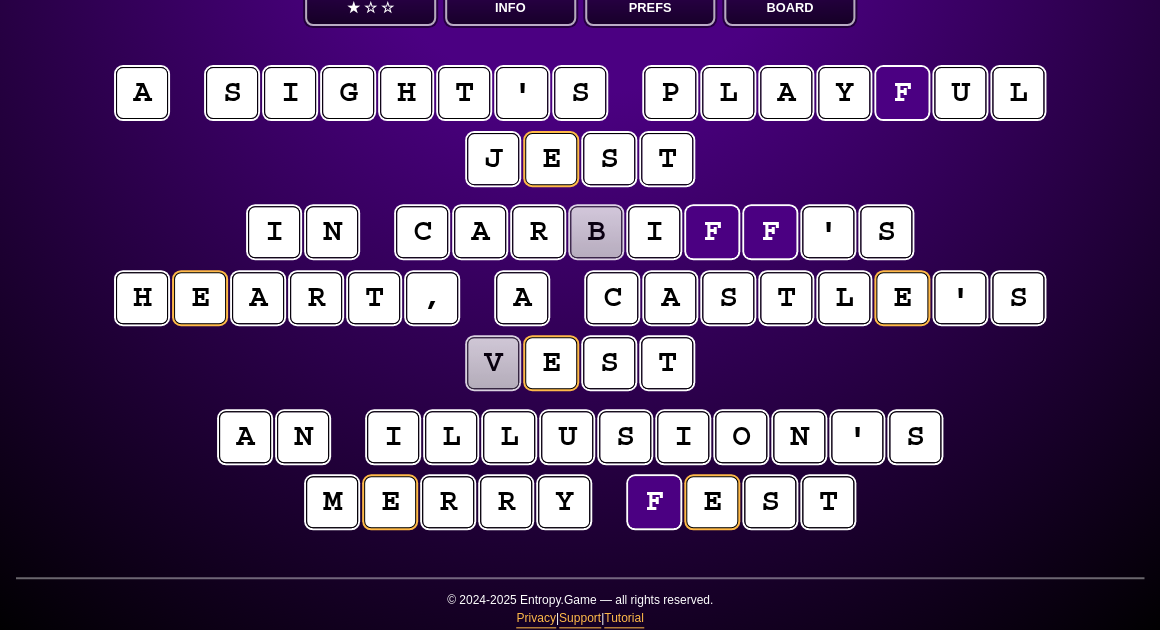 scroll, scrollTop: 150, scrollLeft: 0, axis: vertical 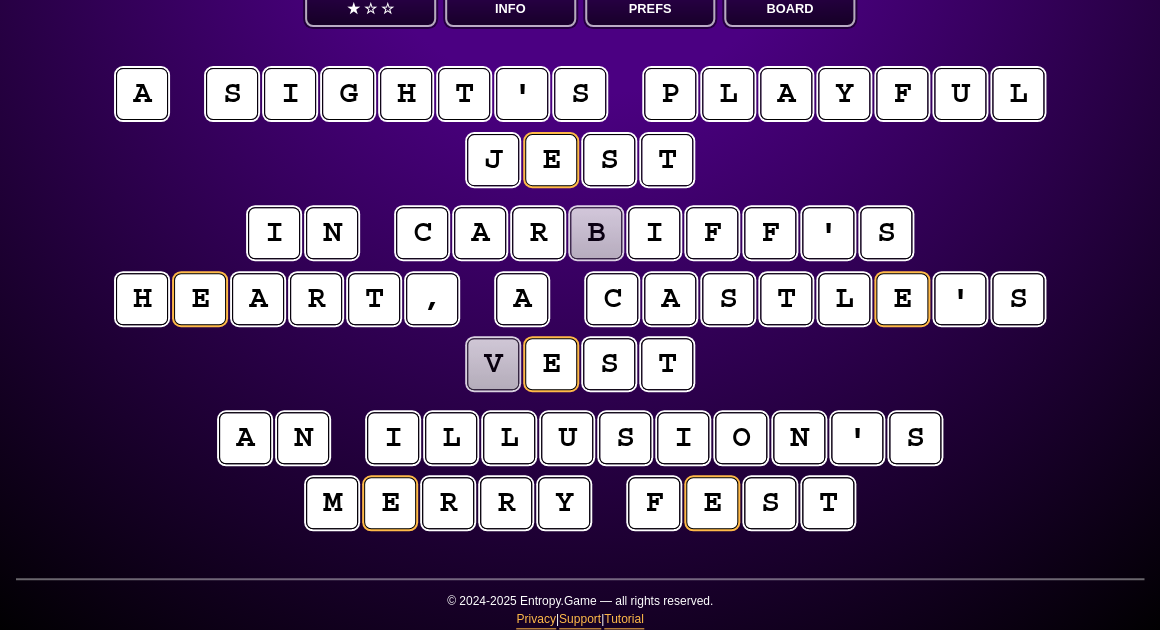 click on "v" at bounding box center [492, 364] 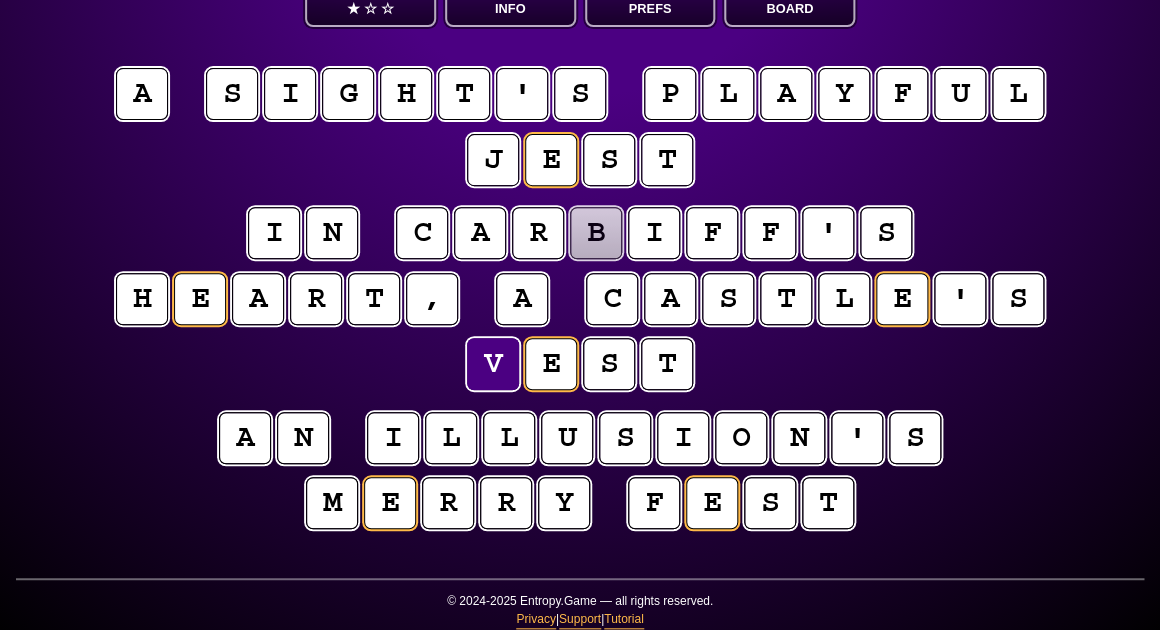 scroll, scrollTop: 150, scrollLeft: 0, axis: vertical 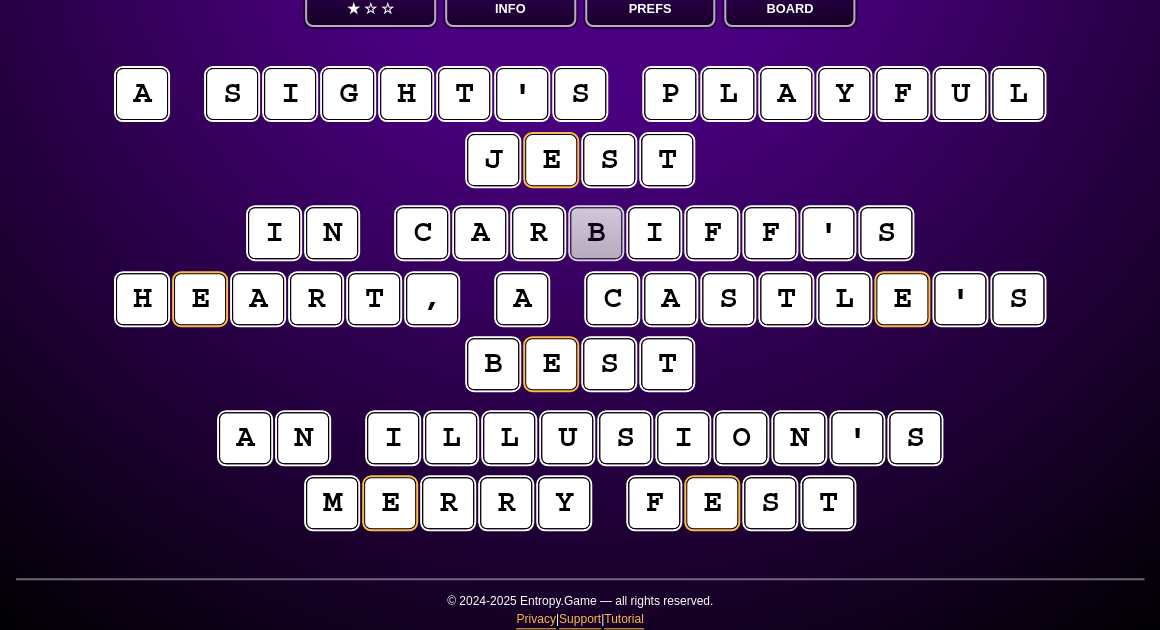 click on "a s i g h t ' s p l a y f u l j e s t" at bounding box center (580, 128) 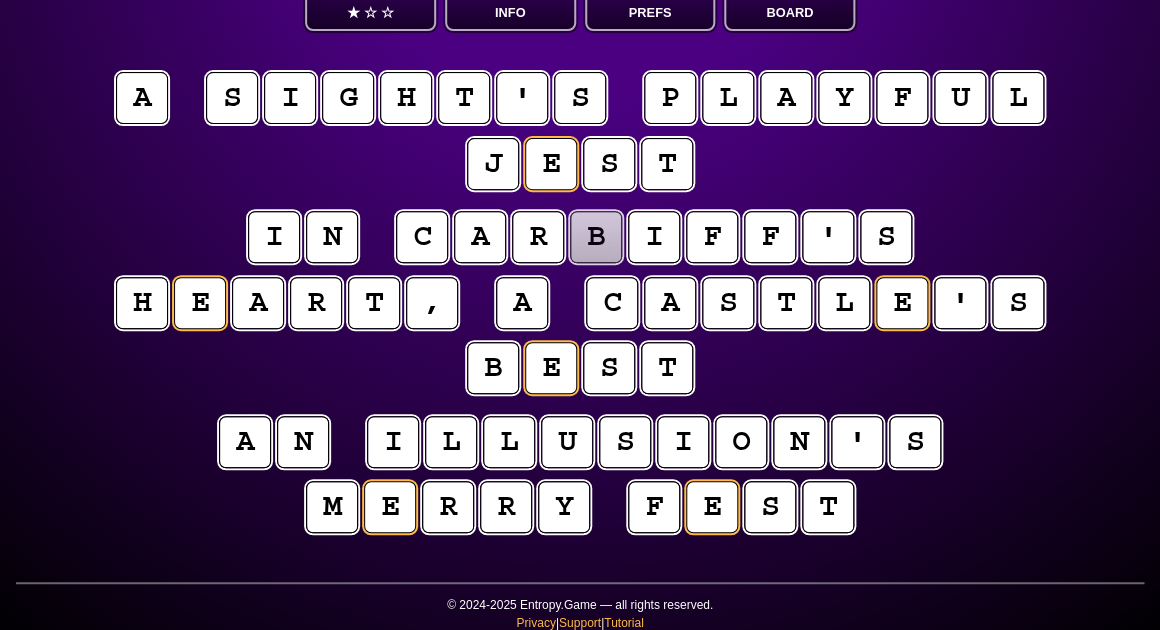 scroll, scrollTop: 146, scrollLeft: 0, axis: vertical 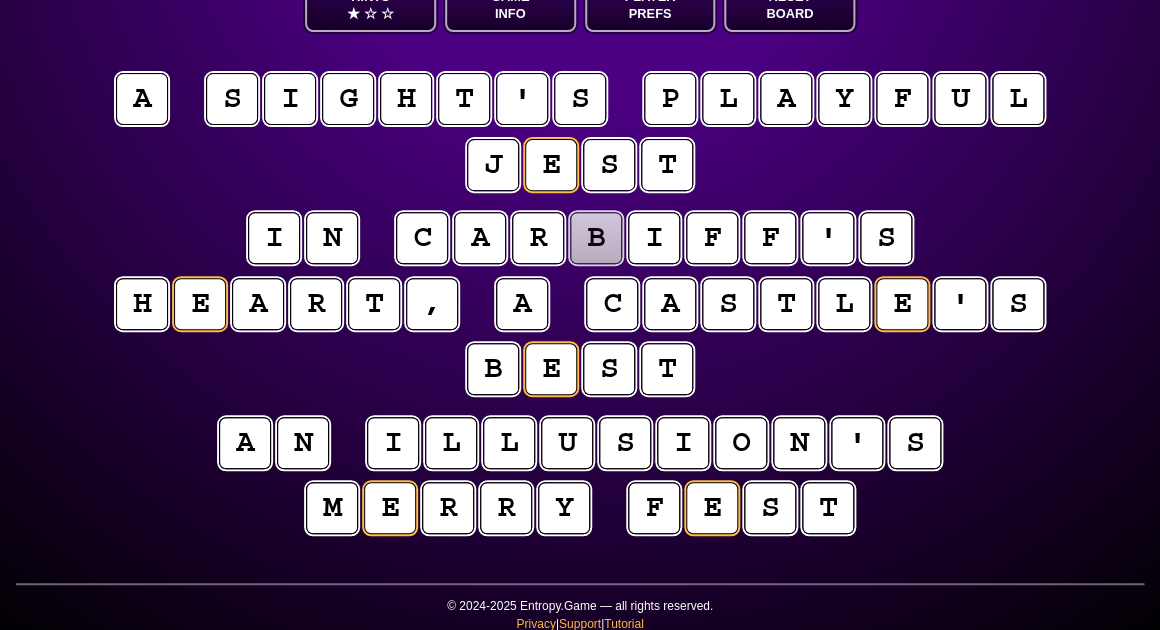 click on "b" at bounding box center (596, 238) 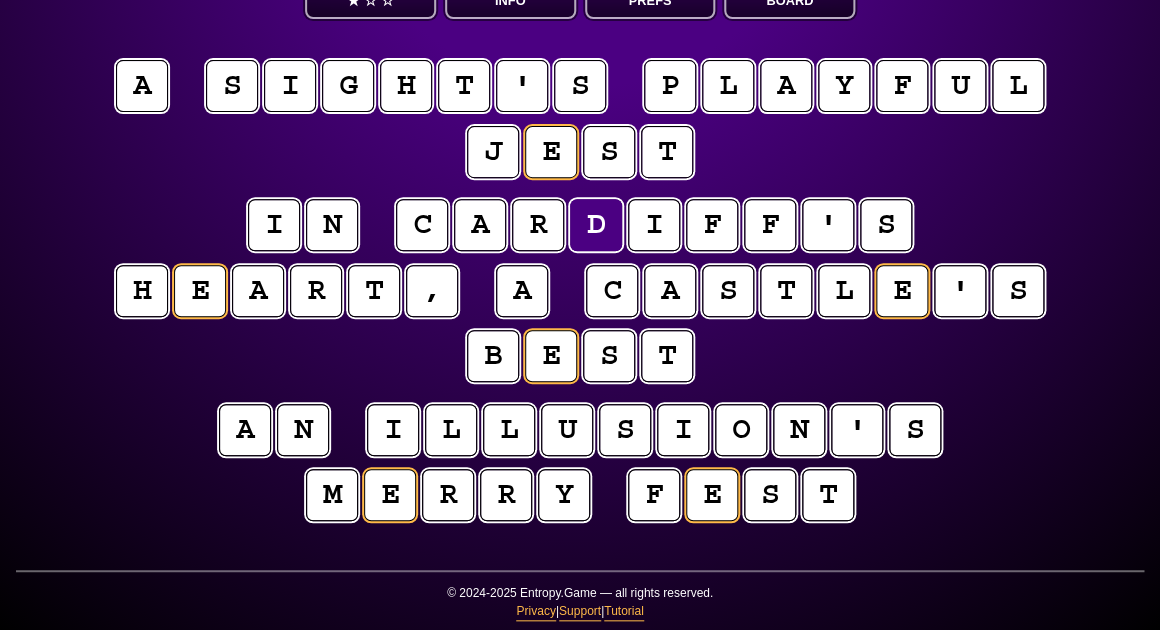 scroll, scrollTop: 161, scrollLeft: 0, axis: vertical 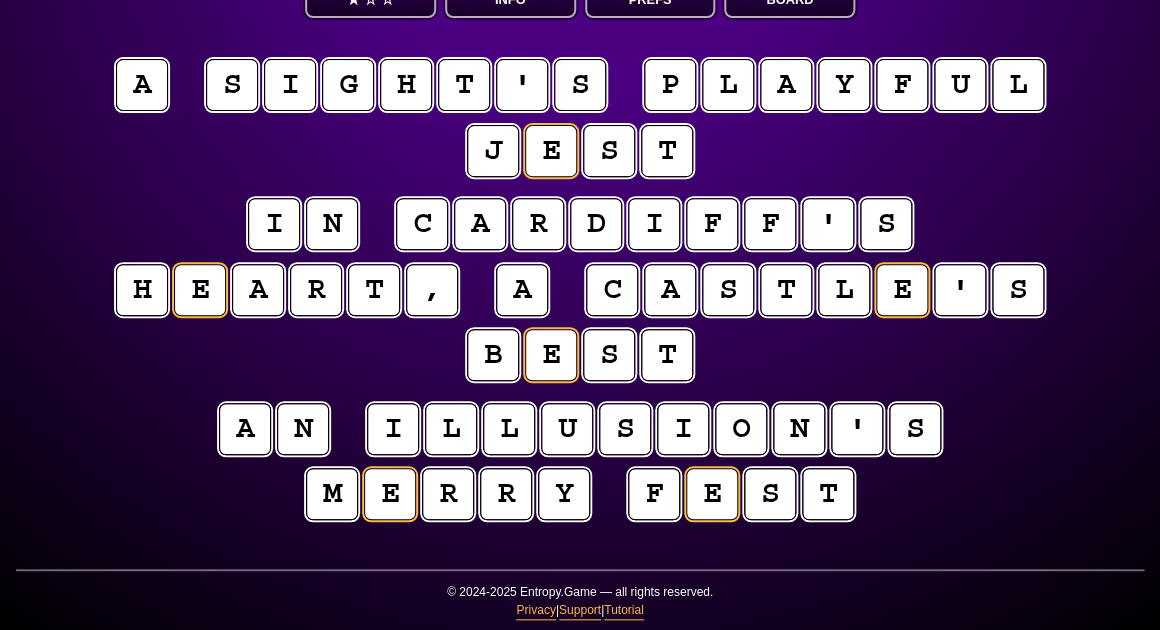 click on "i n c a r d i f f ' s h e a r t , a c a s t l e ' s b e s t" at bounding box center (580, 291) 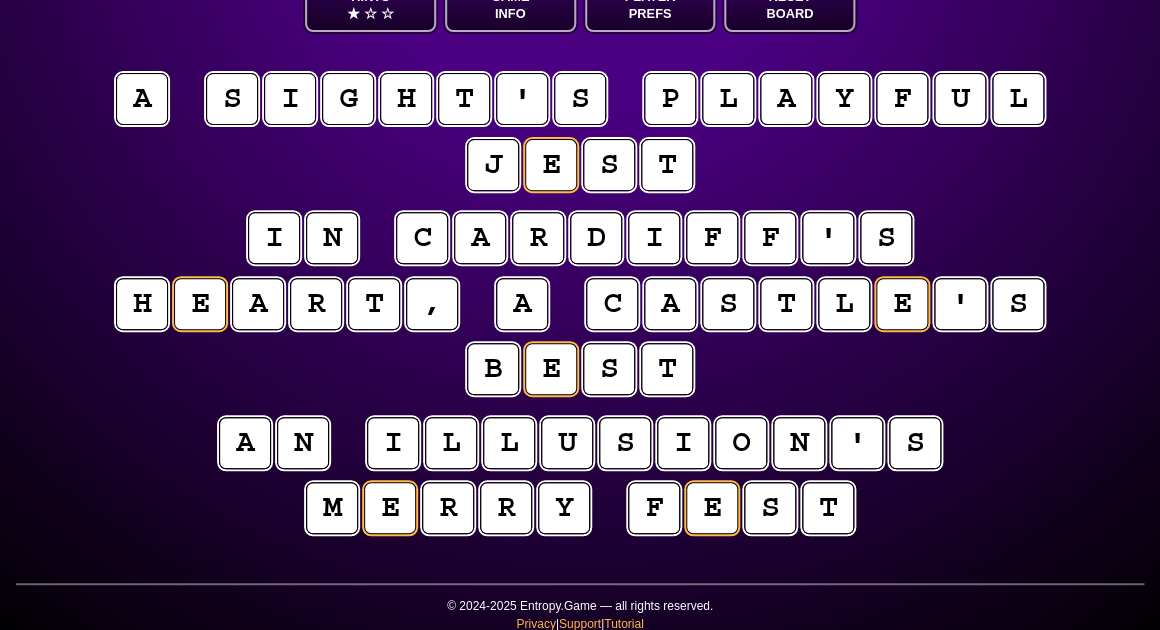 scroll, scrollTop: 140, scrollLeft: 0, axis: vertical 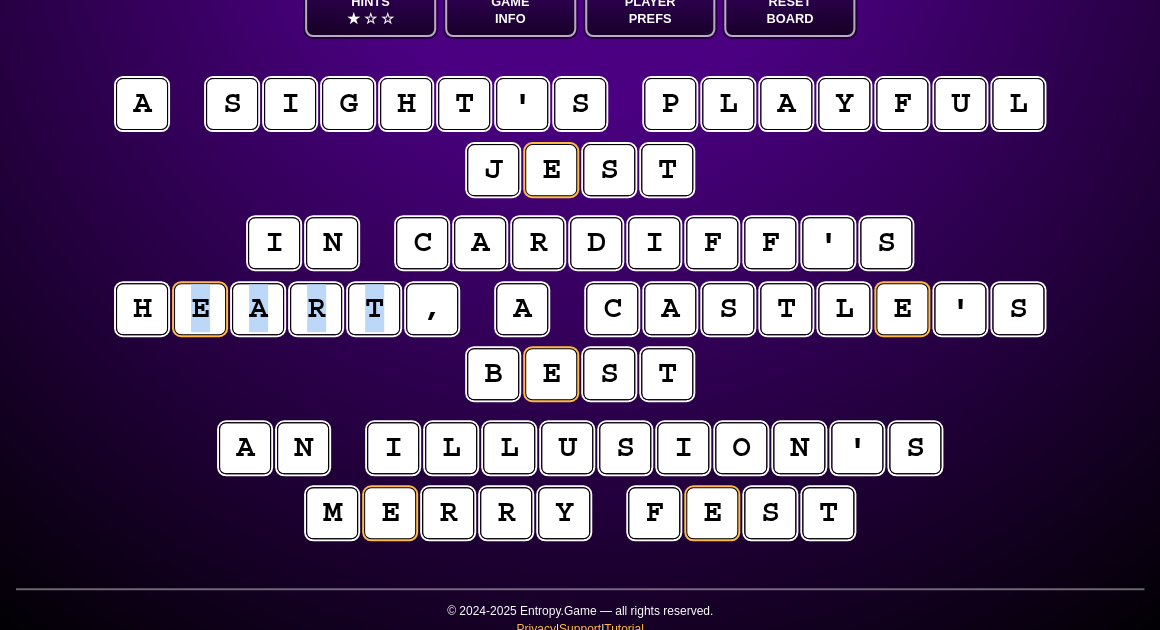 drag, startPoint x: 400, startPoint y: 306, endPoint x: 161, endPoint y: 297, distance: 239.1694 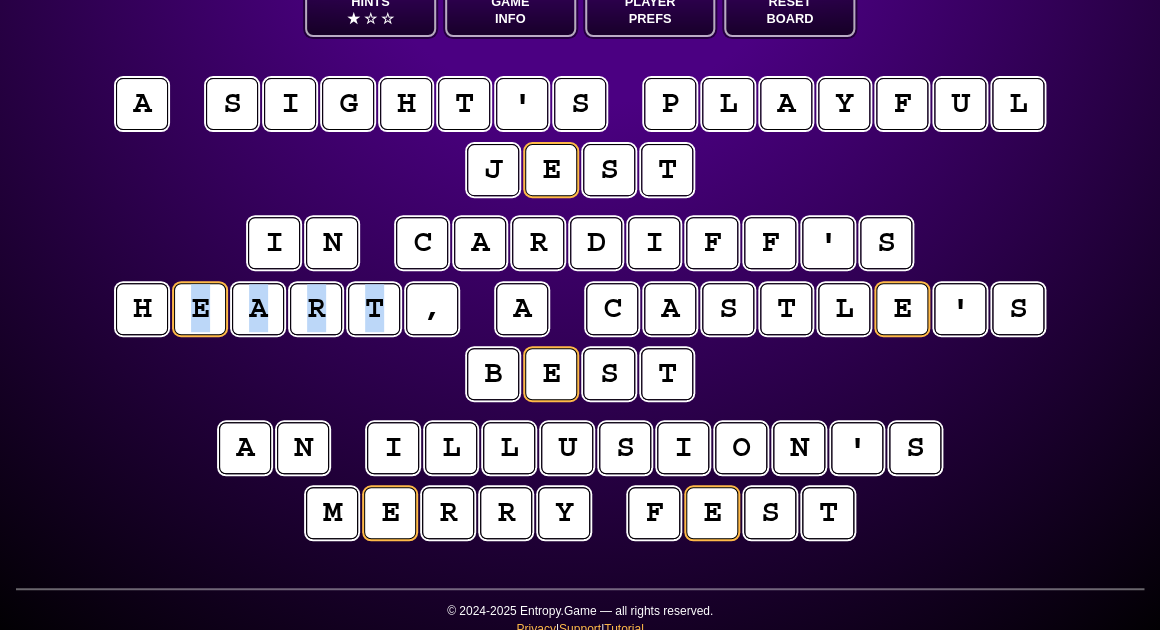 click on "h e a r t ," at bounding box center (287, 310) 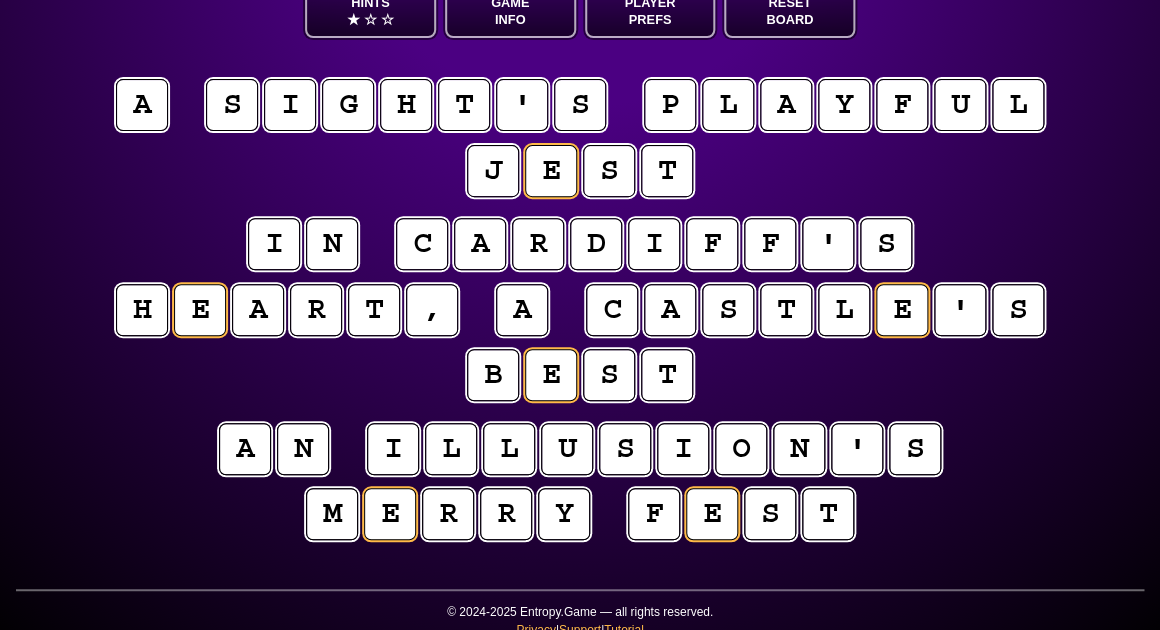 drag, startPoint x: 159, startPoint y: 297, endPoint x: 143, endPoint y: 297, distance: 16 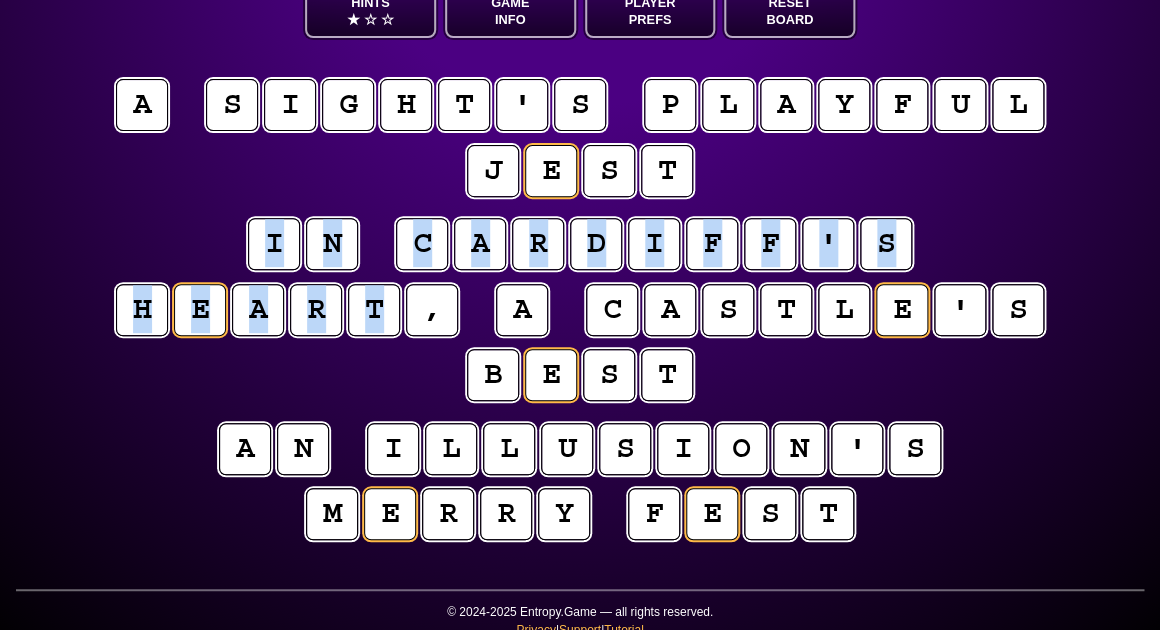 drag, startPoint x: 391, startPoint y: 311, endPoint x: 150, endPoint y: 261, distance: 246.13208 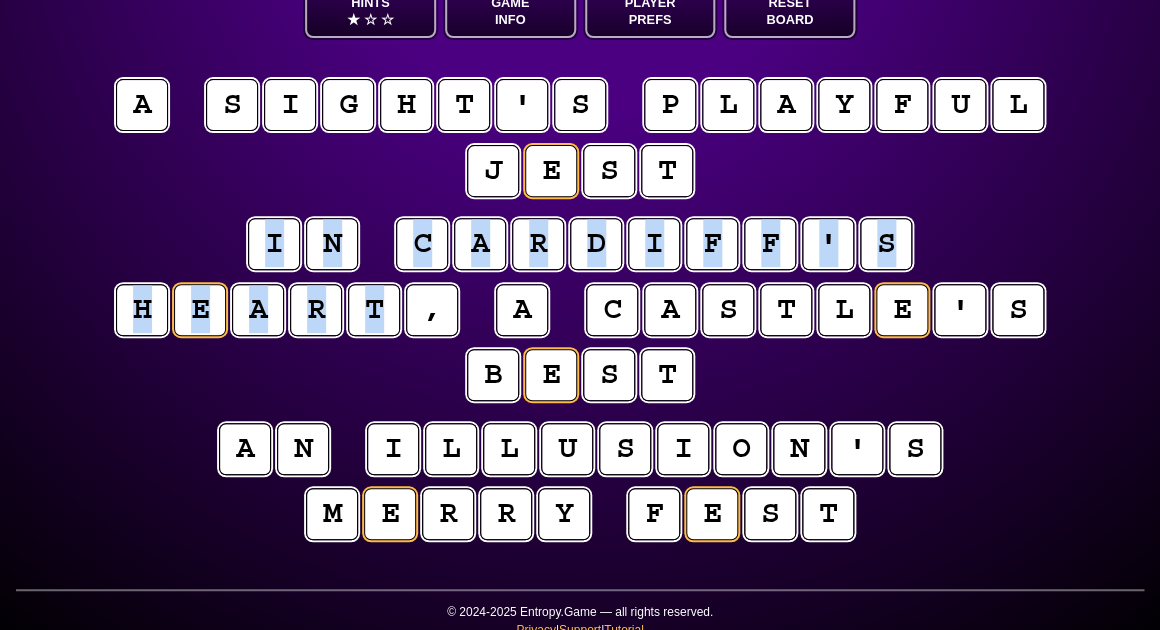 click on "i n c a r d i f f ' s h e a r t , a c a s t l e ' s b e s t" at bounding box center [580, 311] 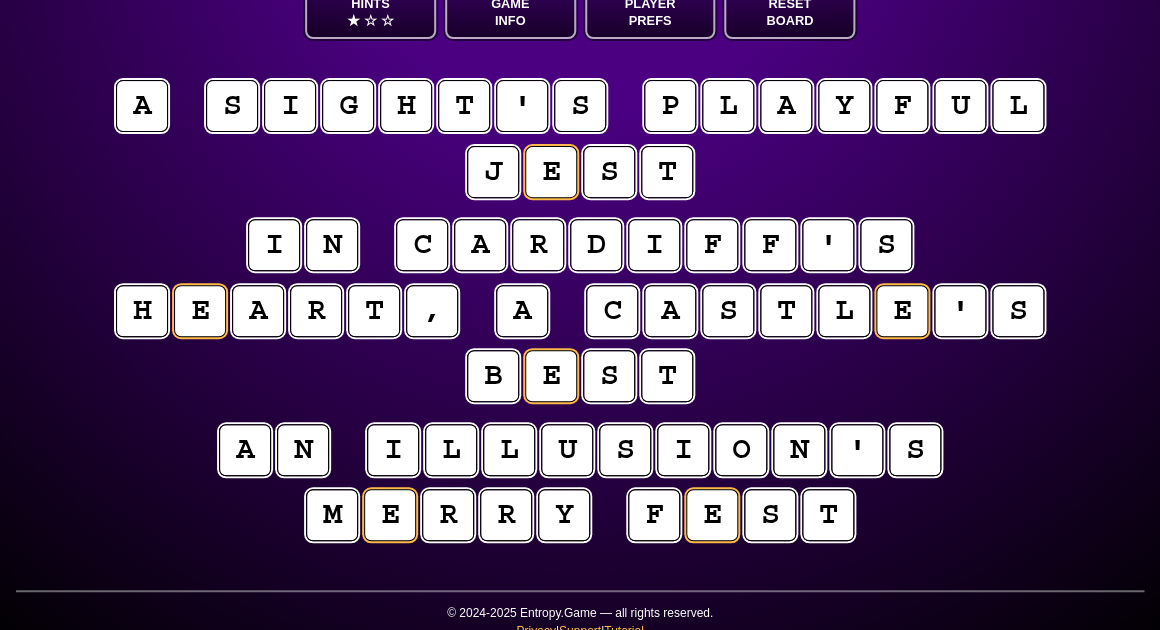 click on "e n t r o p y
Hints ★   ☆   ☆
Game Info
Player Prefs
Reset Board
a s i g h t ' s p l a y f u l j e s t i n c a r d i f f ' s h e a r t , a c a s t l e ' s b e s t a n i l l u s i o n ' s m e r r y f e s t
© 2024-2025 Entropy.Game — all rights reserved. Privacy  |  Support  |  Tutorial" at bounding box center [580, 257] 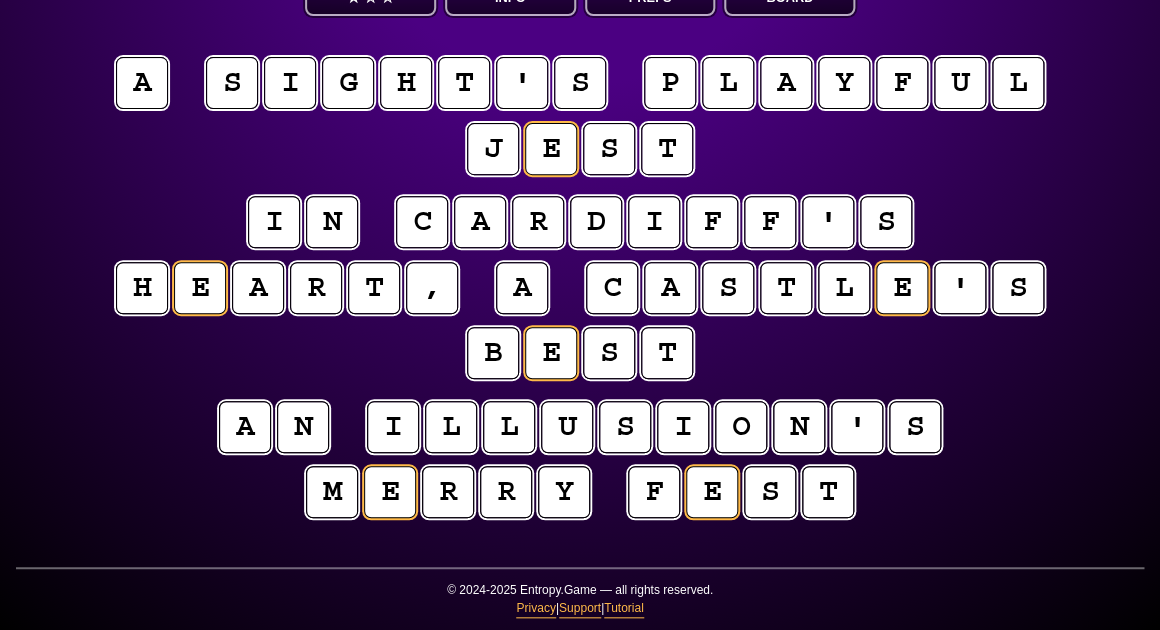 scroll, scrollTop: 161, scrollLeft: 0, axis: vertical 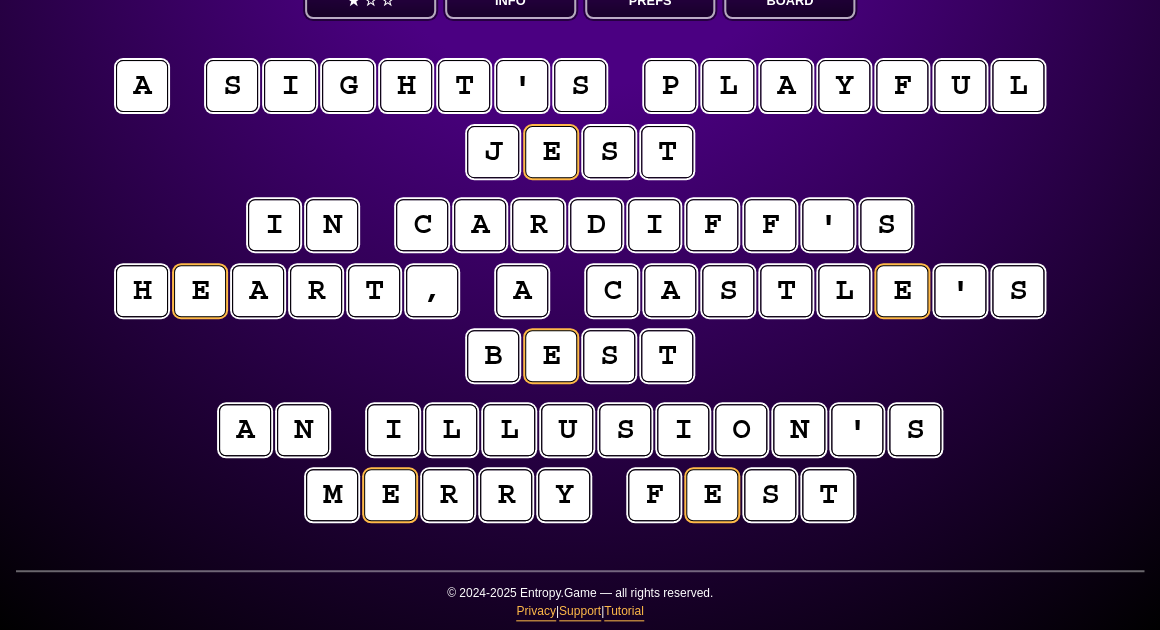 click on "b" at bounding box center [493, 356] 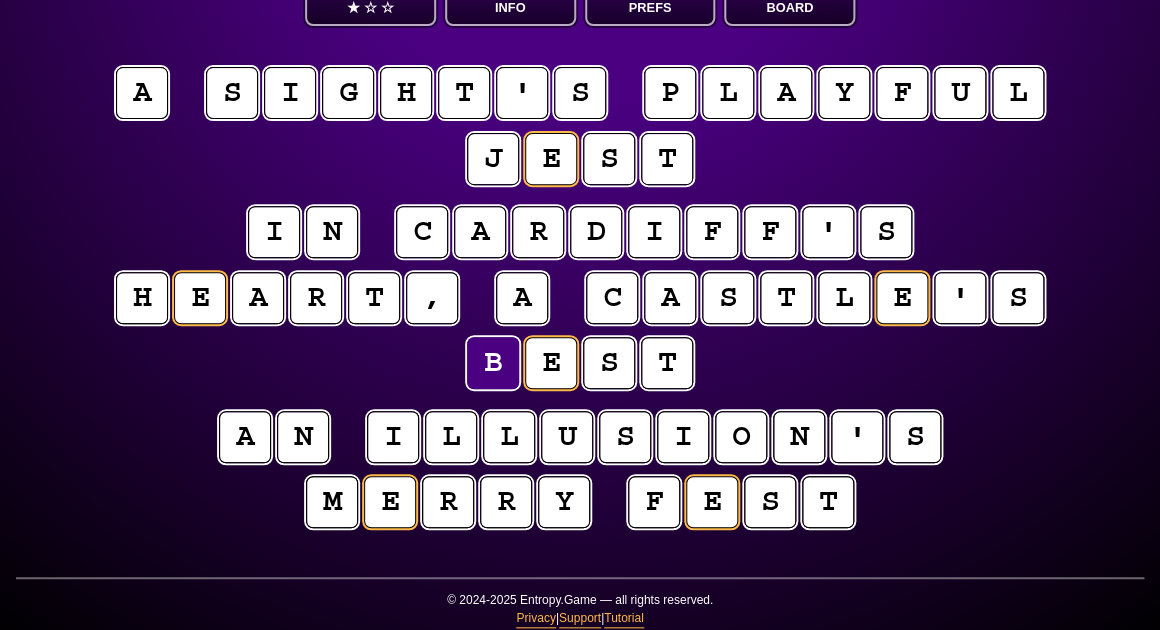 scroll, scrollTop: 150, scrollLeft: 0, axis: vertical 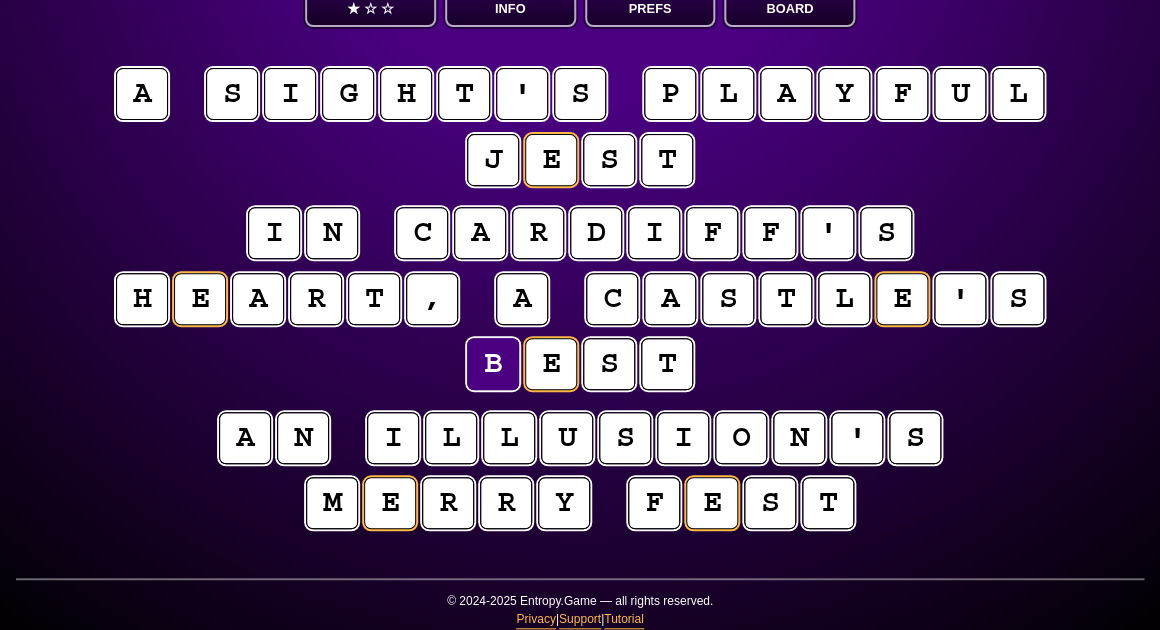 type on "**********" 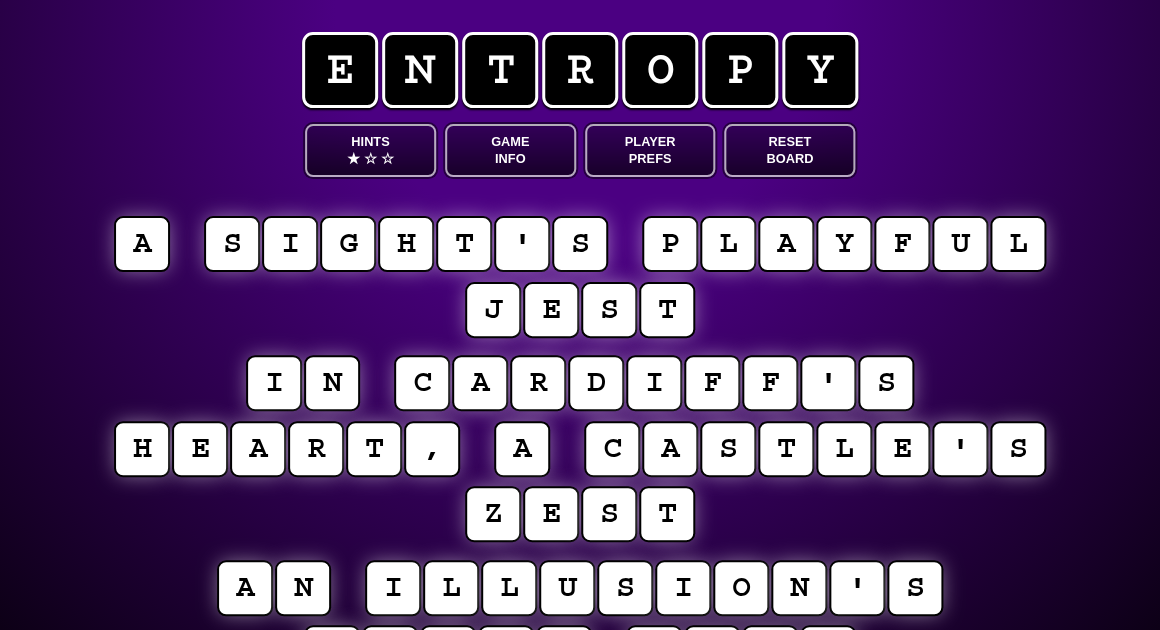 scroll, scrollTop: 0, scrollLeft: 0, axis: both 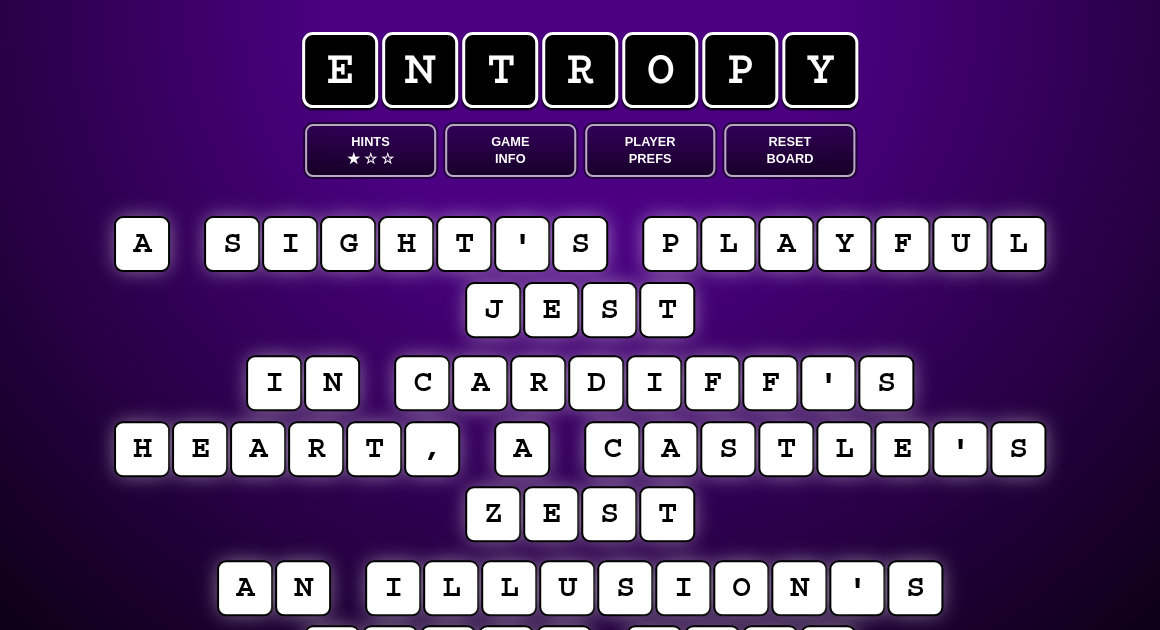 click on "Game Info" at bounding box center (510, 150) 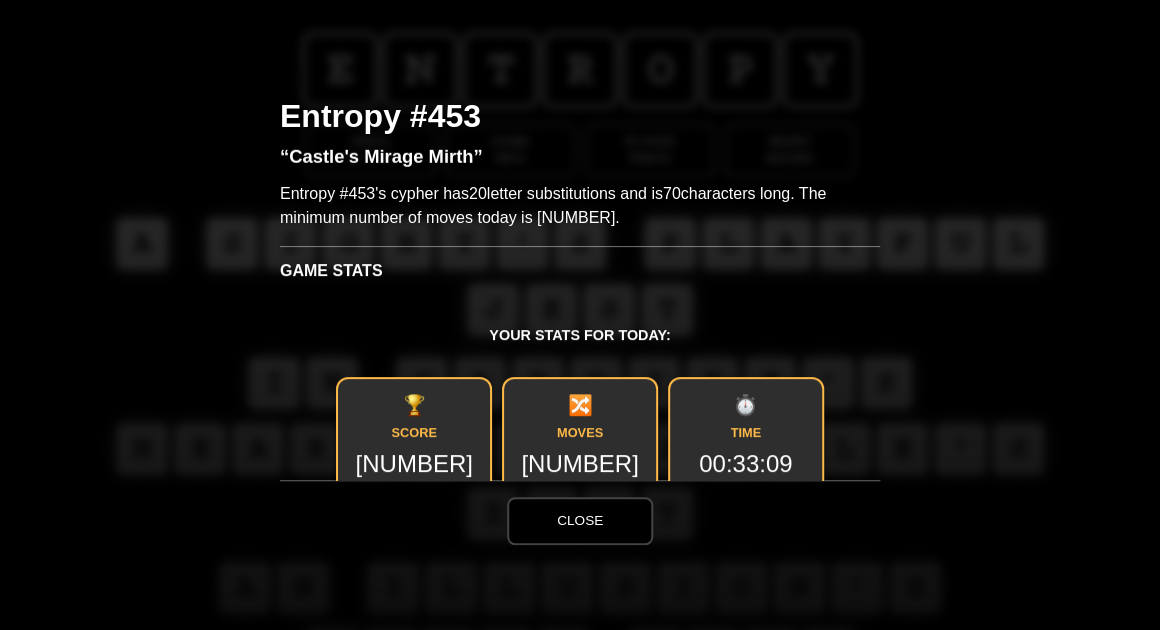 scroll, scrollTop: 0, scrollLeft: 0, axis: both 